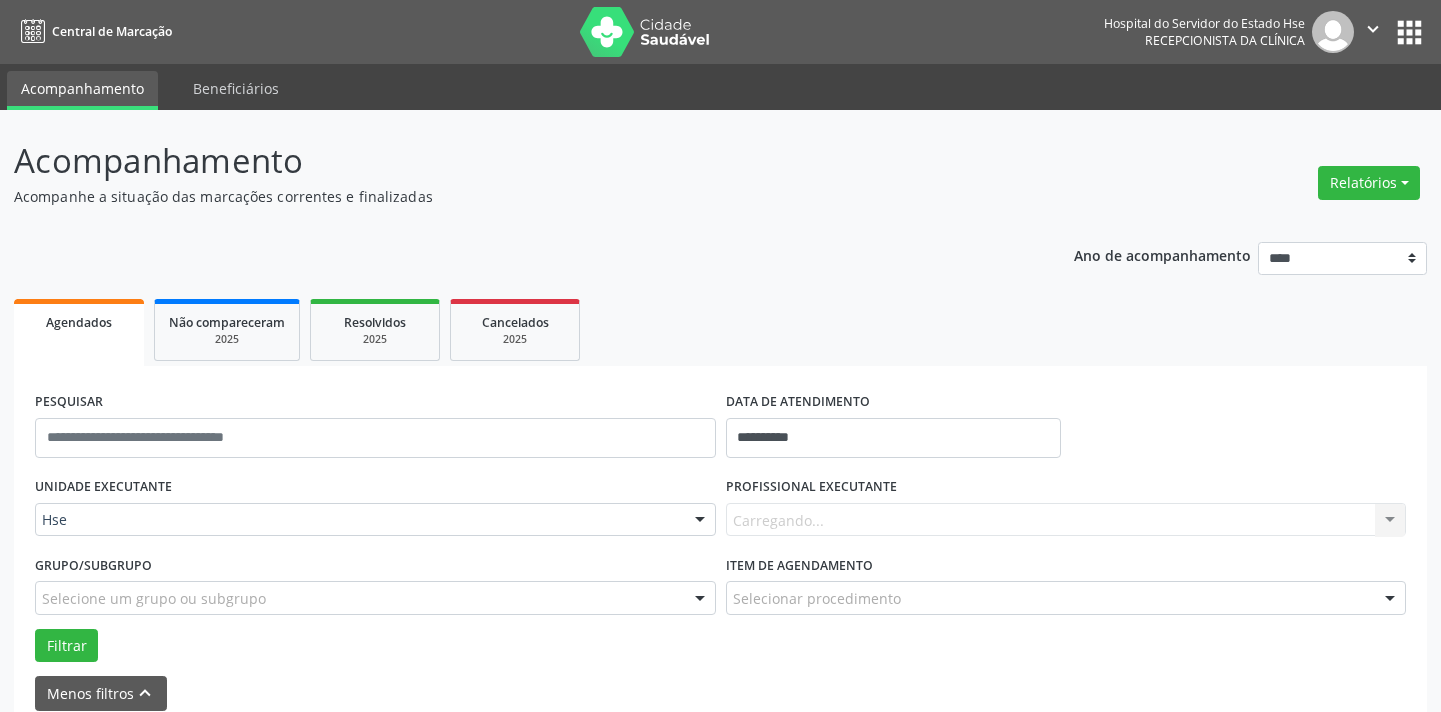 scroll, scrollTop: 0, scrollLeft: 0, axis: both 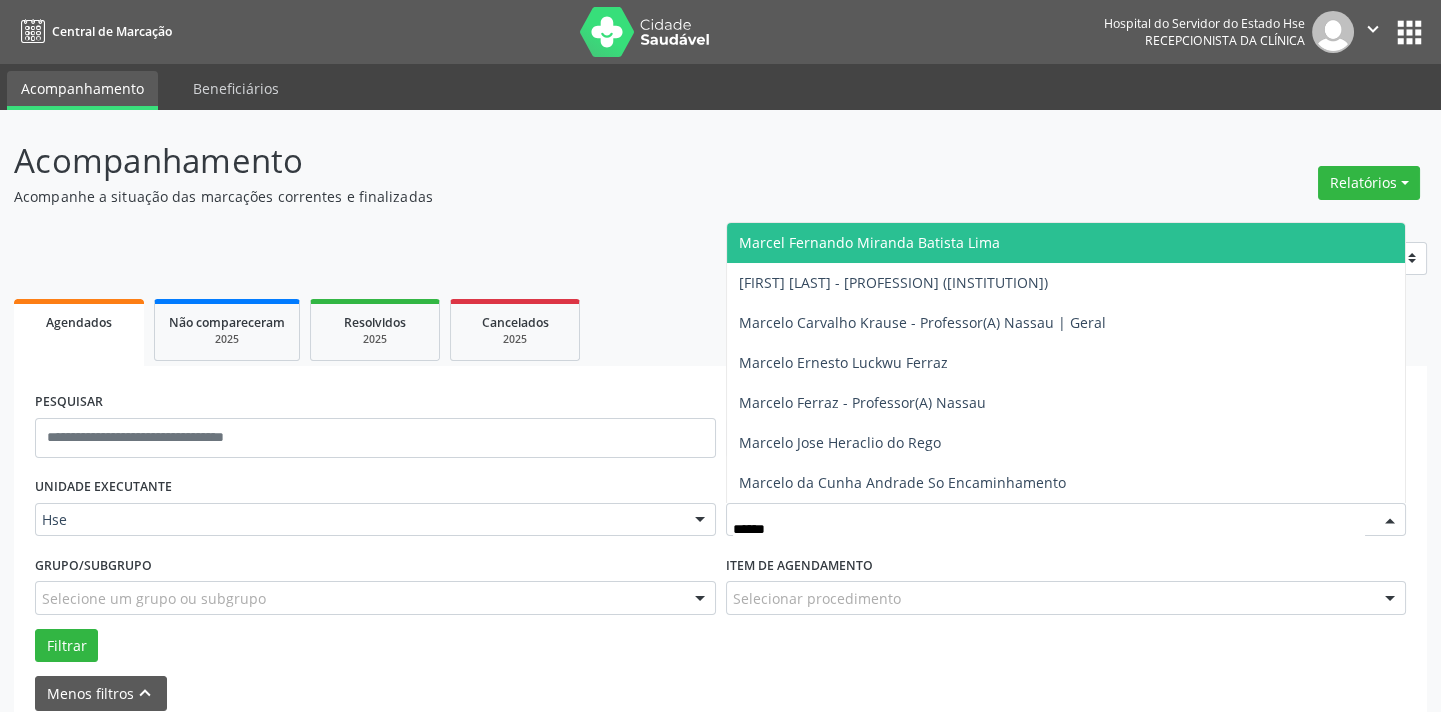type on "*******" 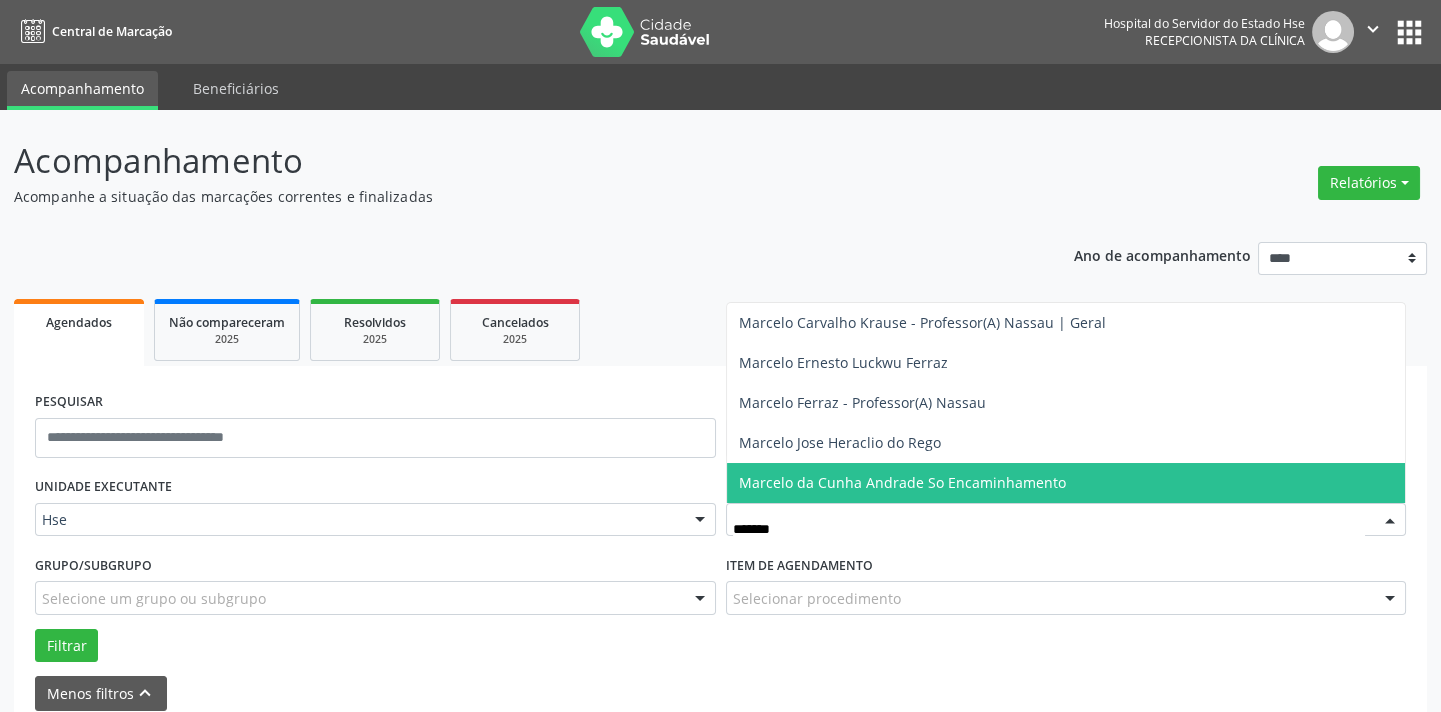 click on "Marcelo da Cunha Andrade So Encaminhamento" at bounding box center (902, 482) 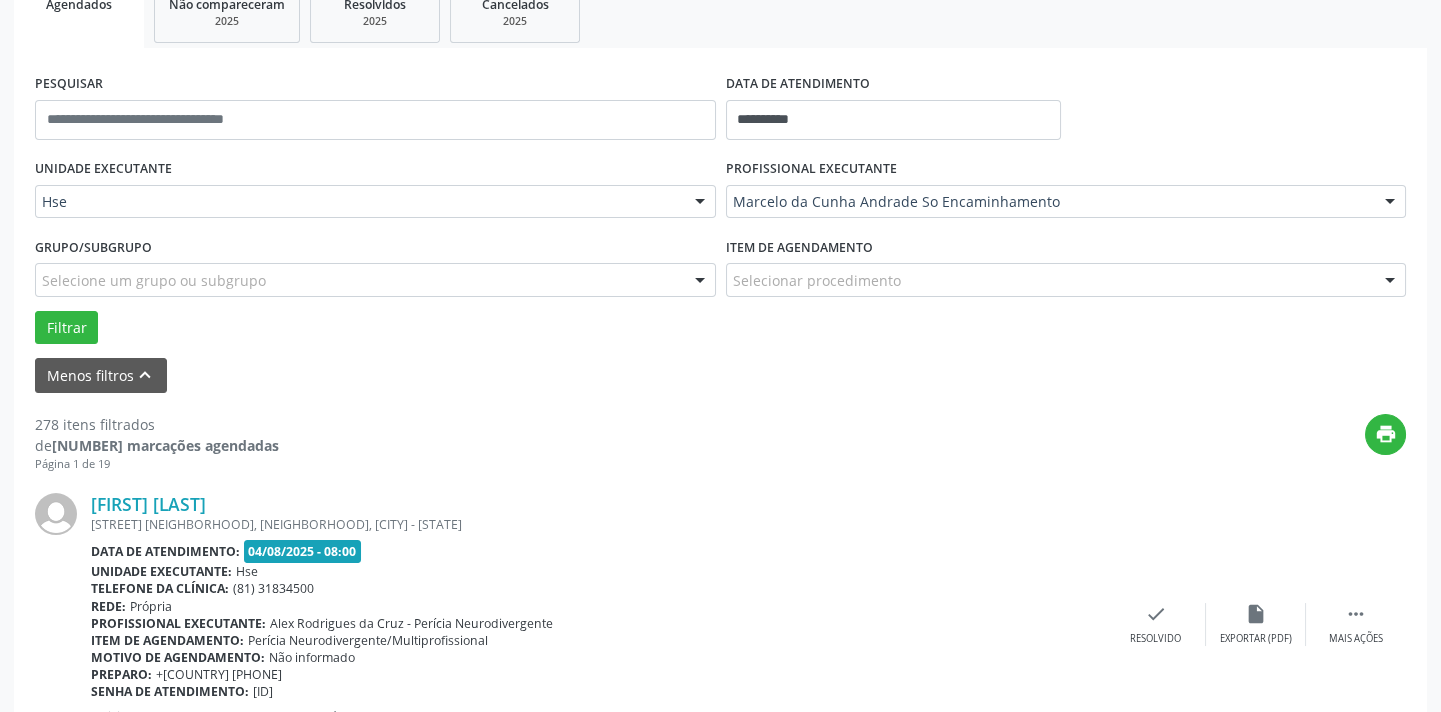 scroll, scrollTop: 90, scrollLeft: 0, axis: vertical 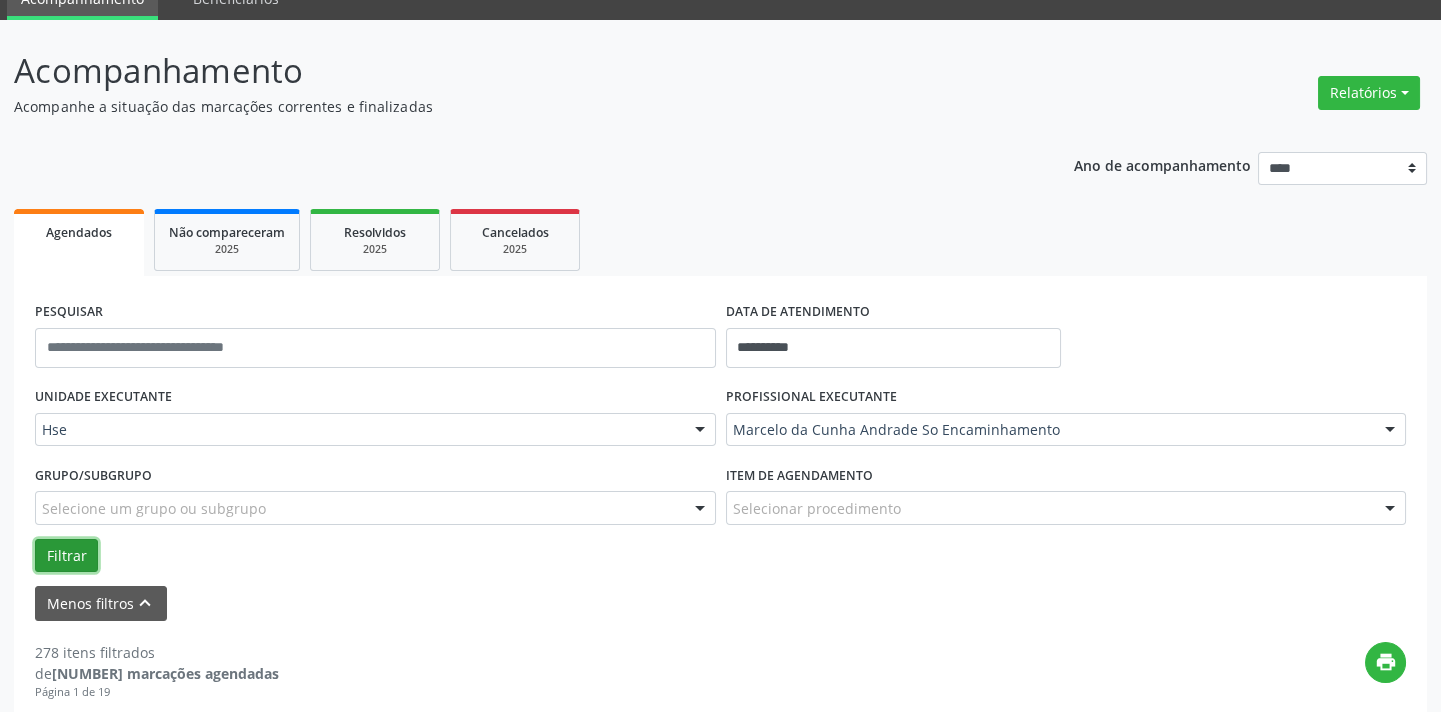 click on "Filtrar" at bounding box center [66, 556] 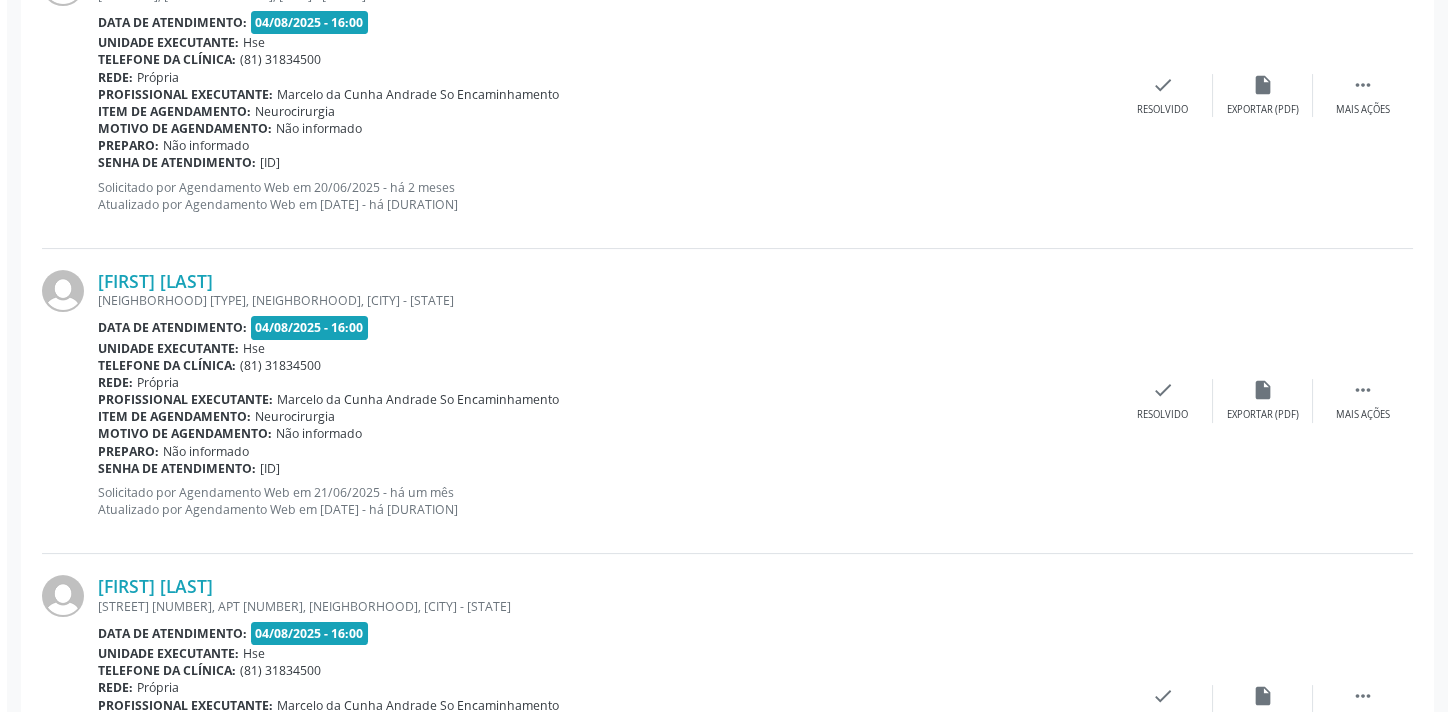 scroll, scrollTop: 887, scrollLeft: 0, axis: vertical 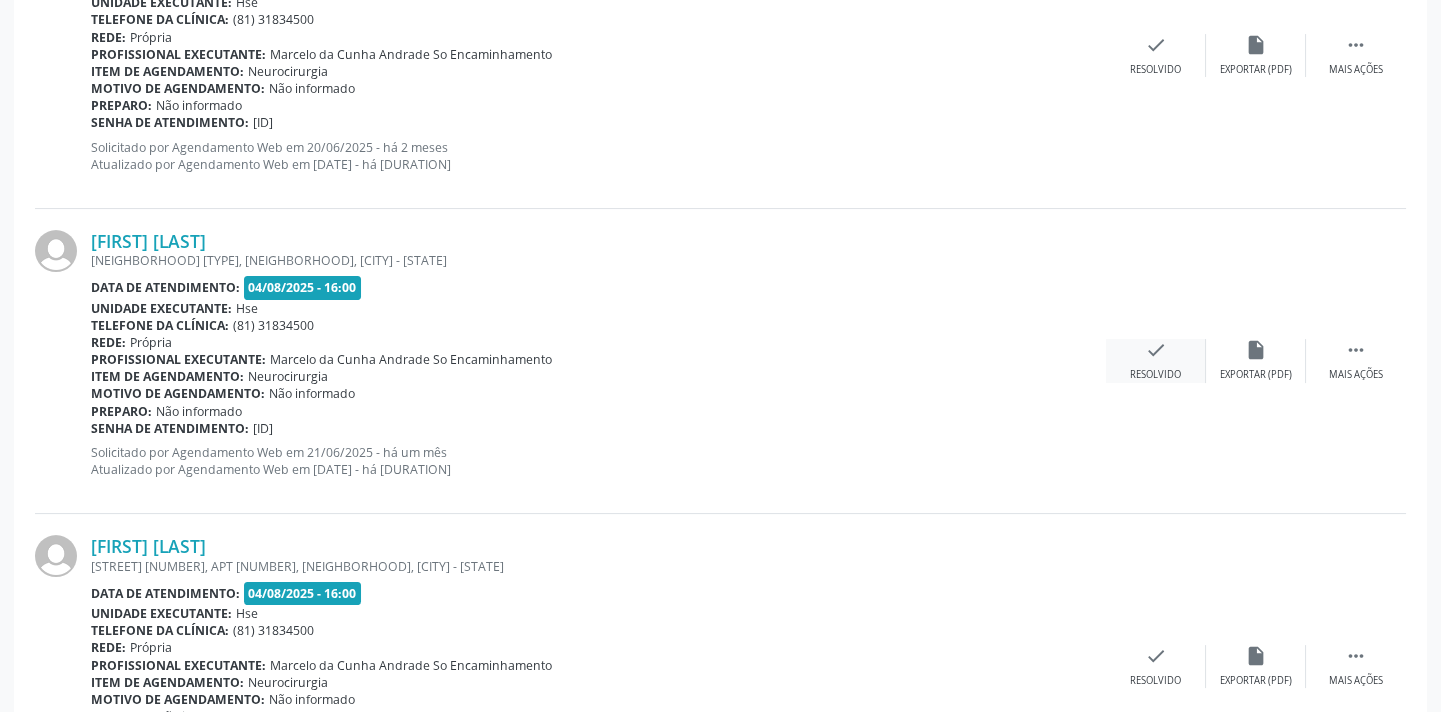 click on "check" at bounding box center (1156, 350) 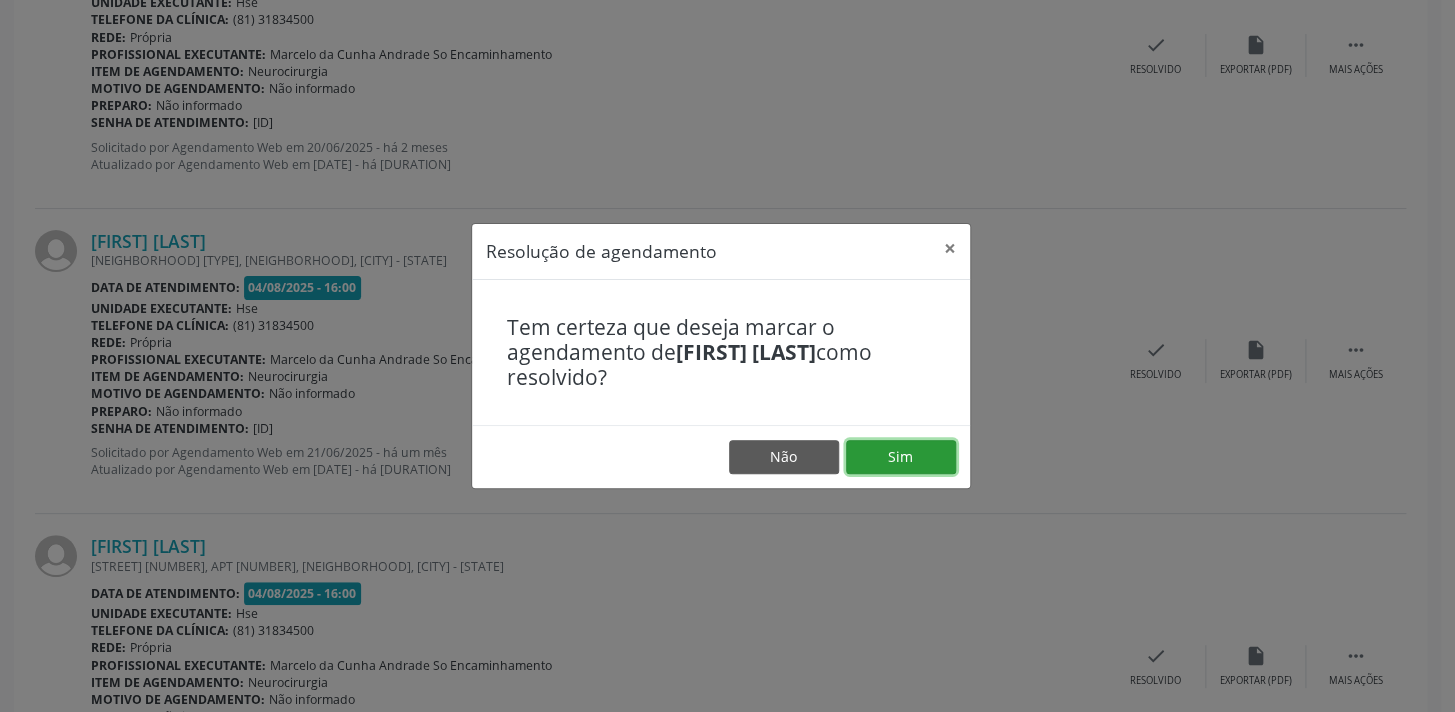 click on "Sim" at bounding box center [901, 457] 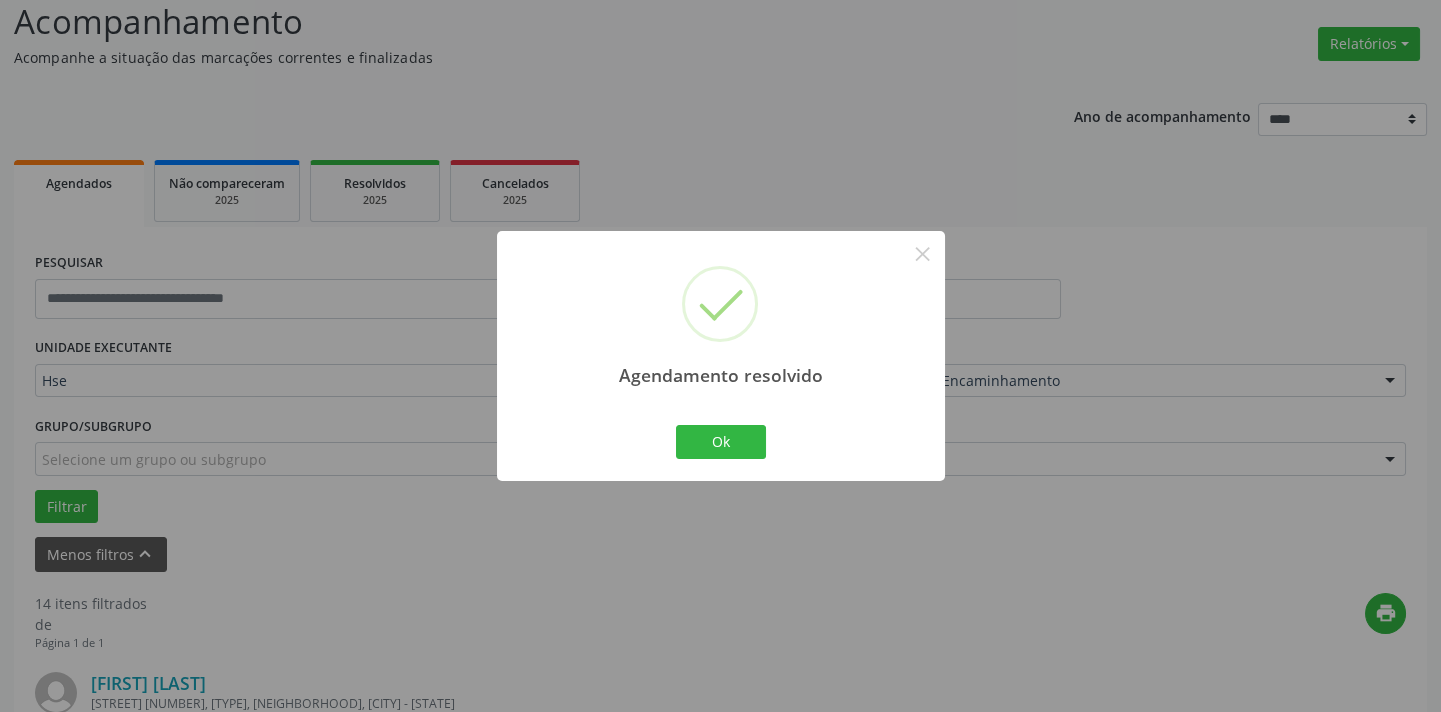 scroll, scrollTop: 887, scrollLeft: 0, axis: vertical 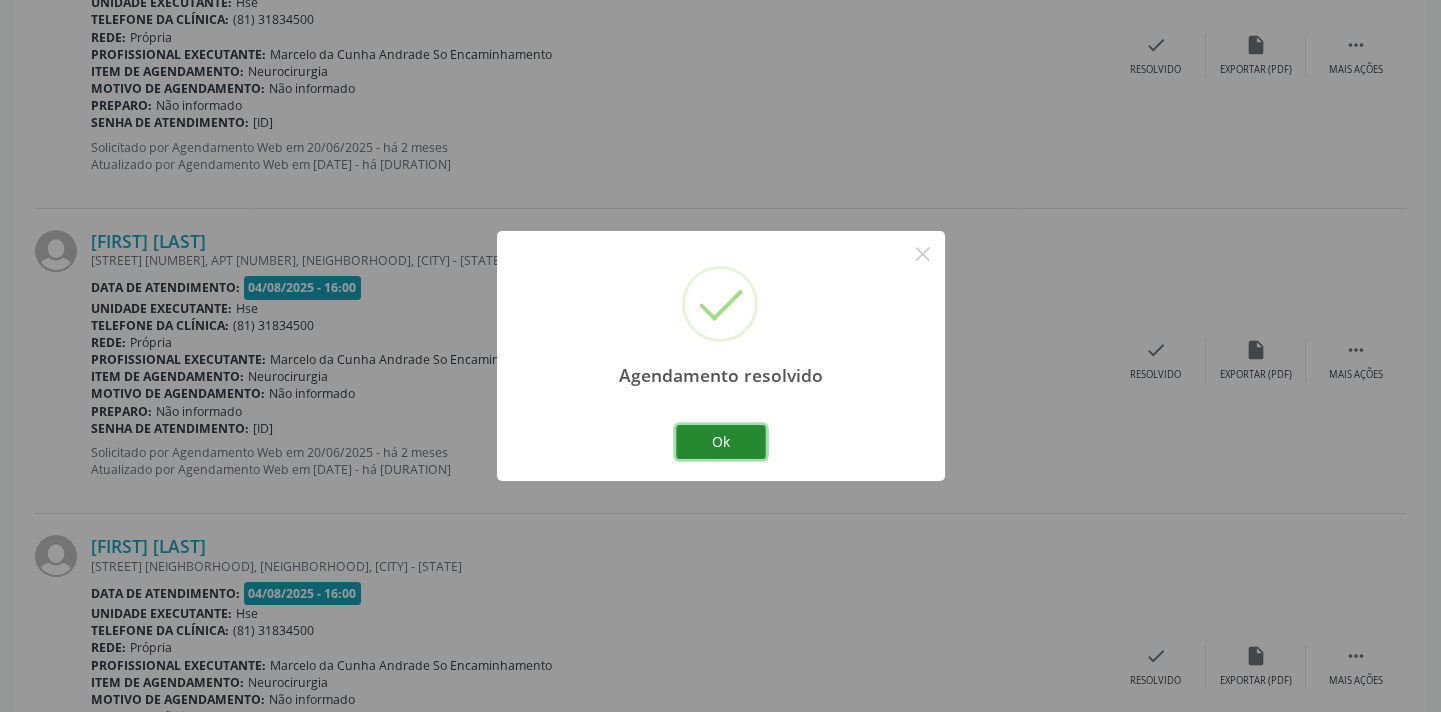 click on "Ok" at bounding box center [721, 442] 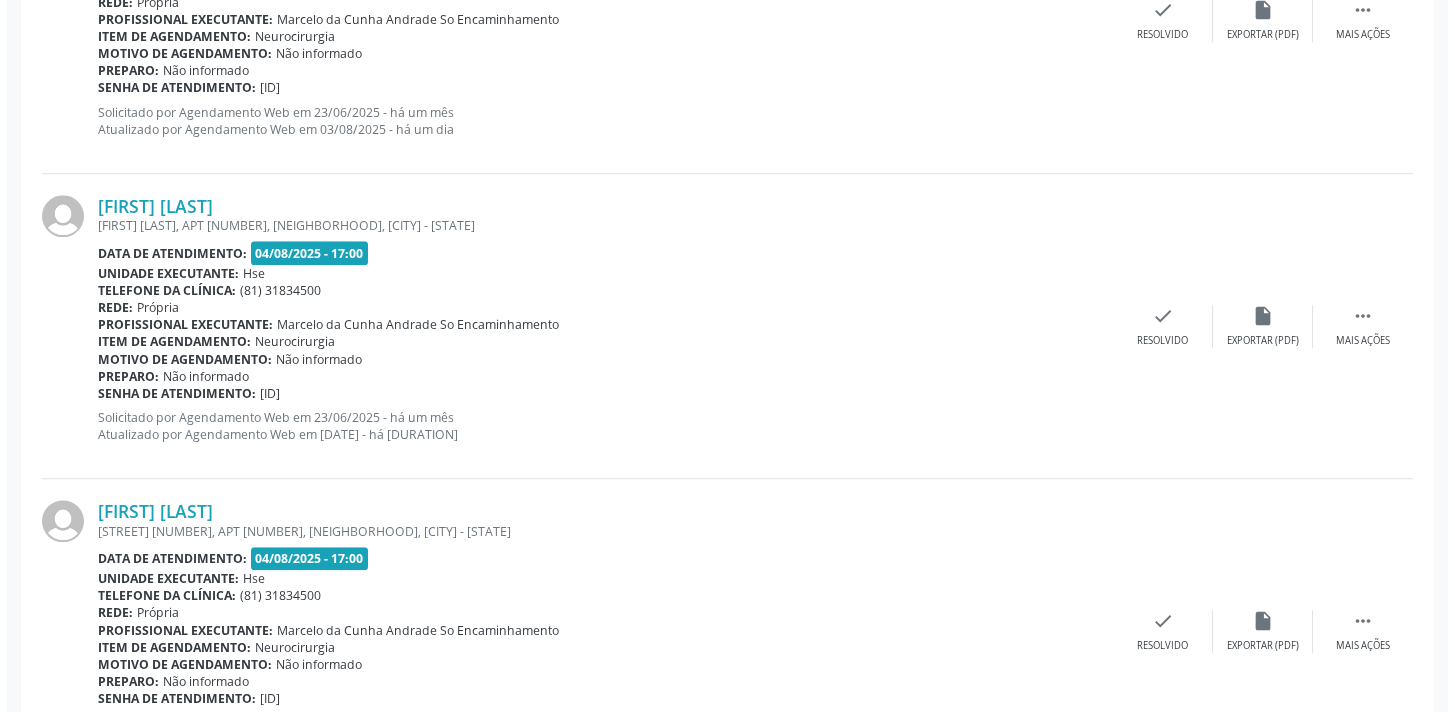 scroll, scrollTop: 3978, scrollLeft: 0, axis: vertical 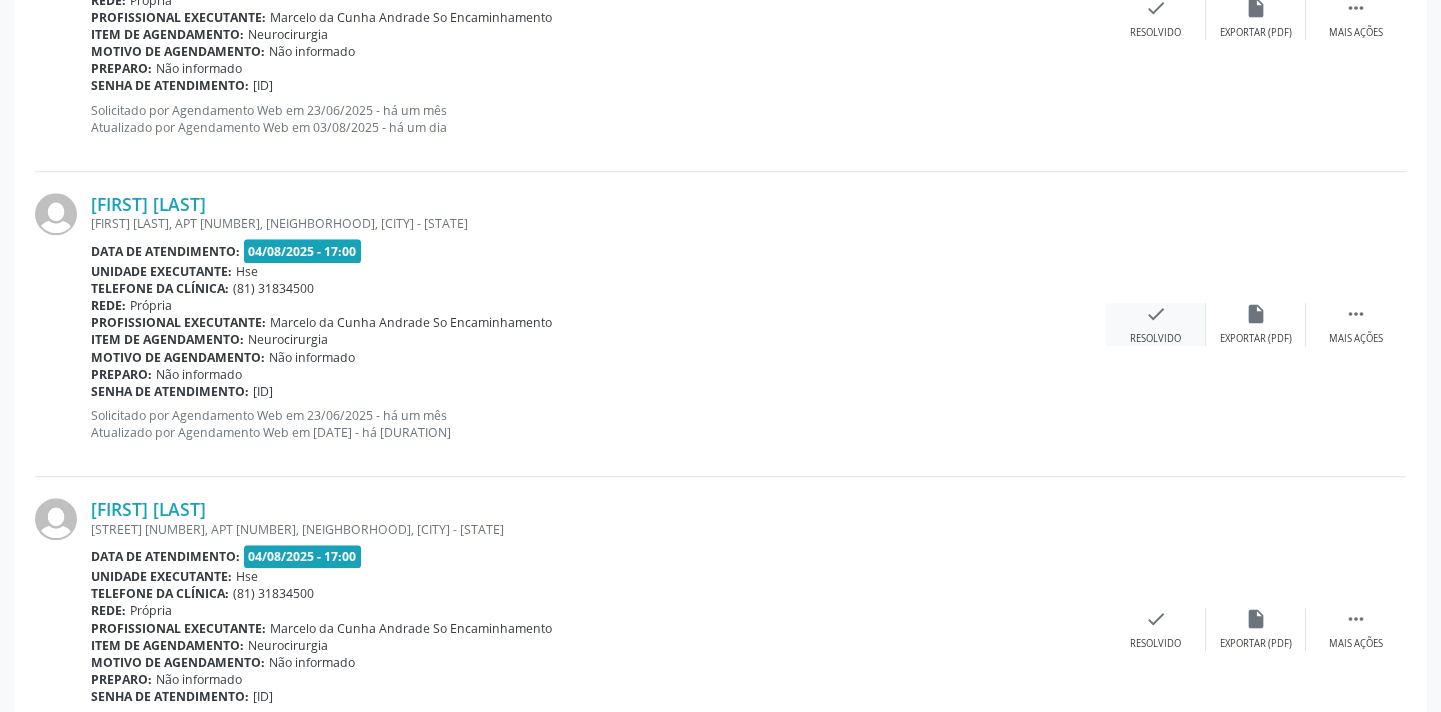 click on "check
Resolvido" at bounding box center [1156, 324] 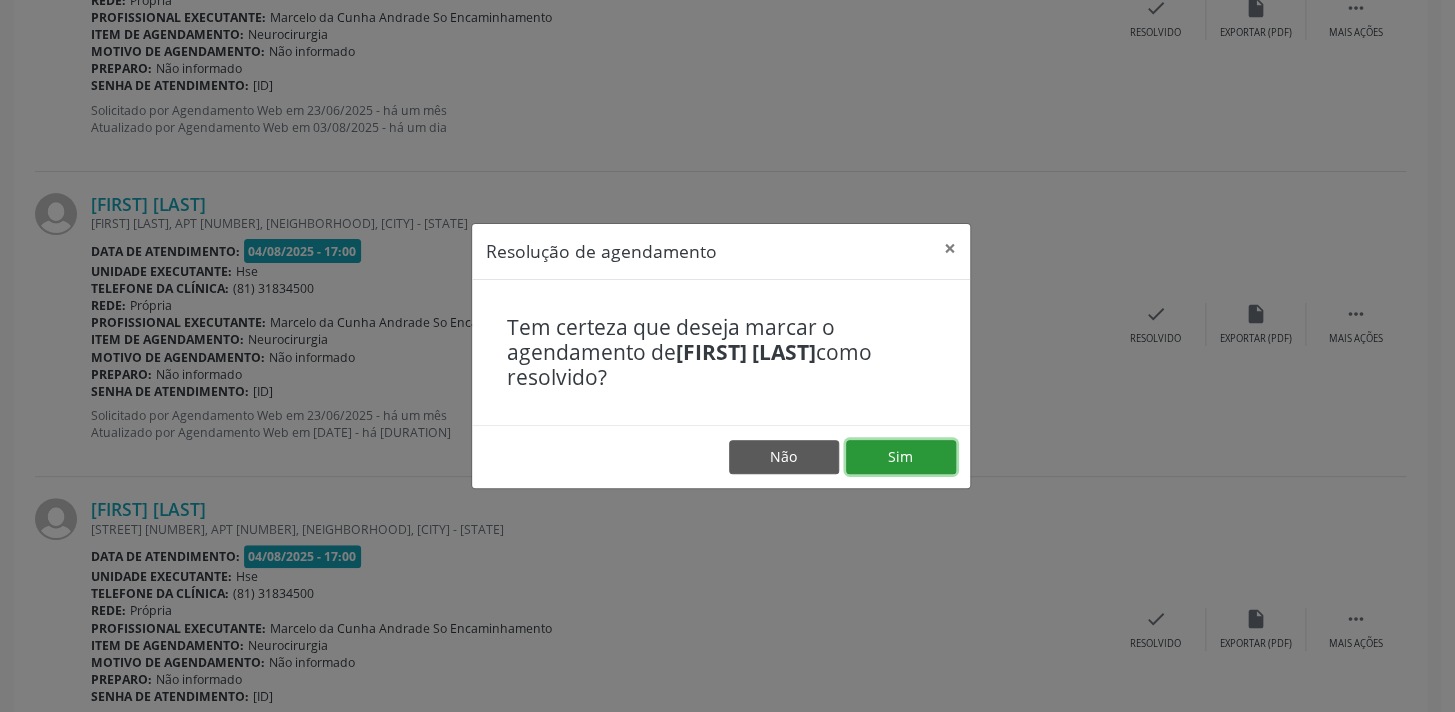 click on "Sim" at bounding box center [901, 457] 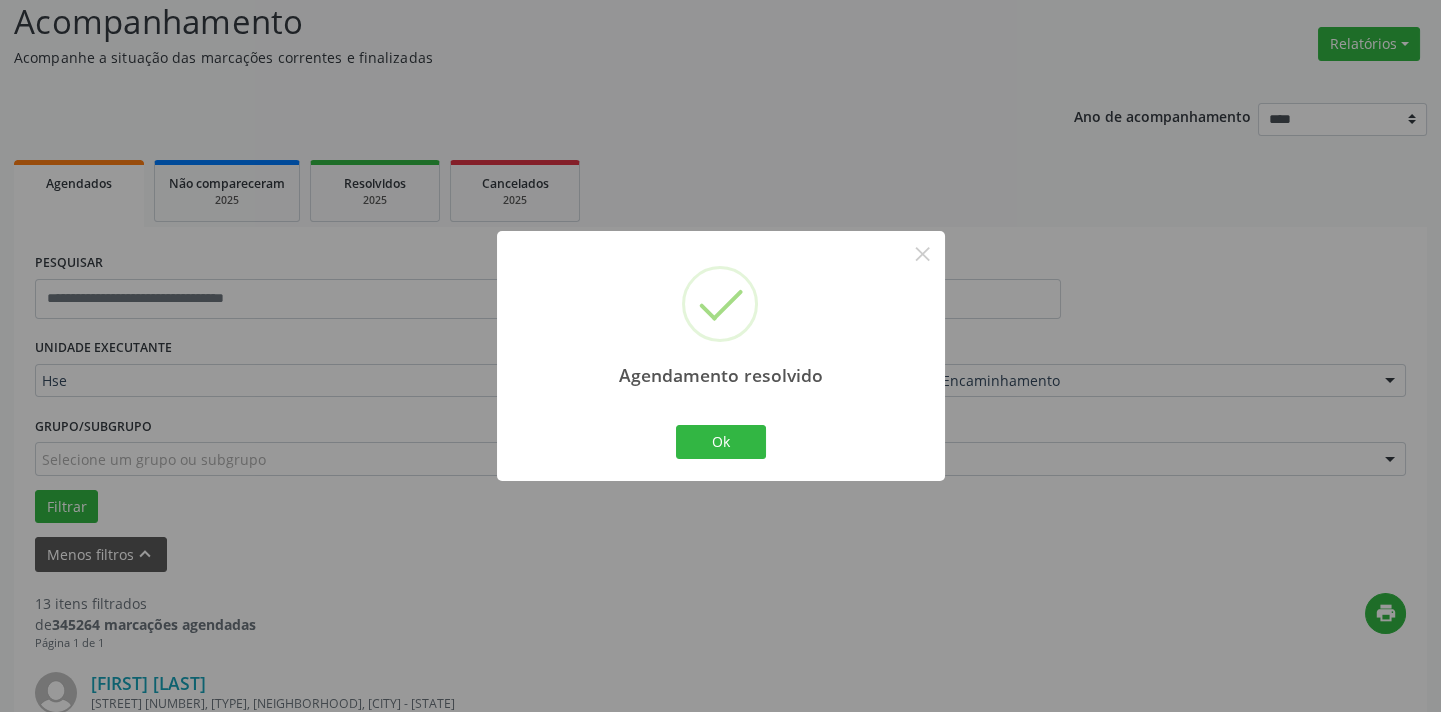 scroll, scrollTop: 3978, scrollLeft: 0, axis: vertical 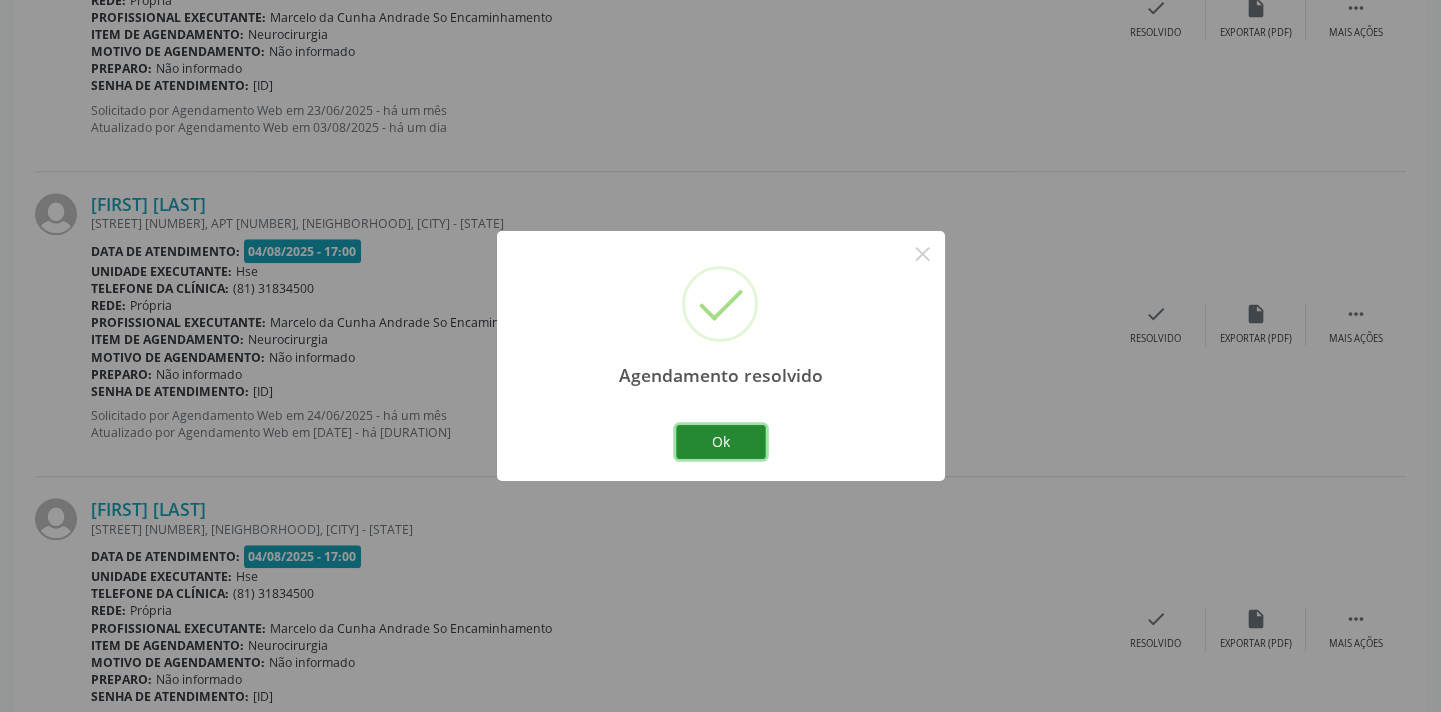click on "Ok" at bounding box center (721, 442) 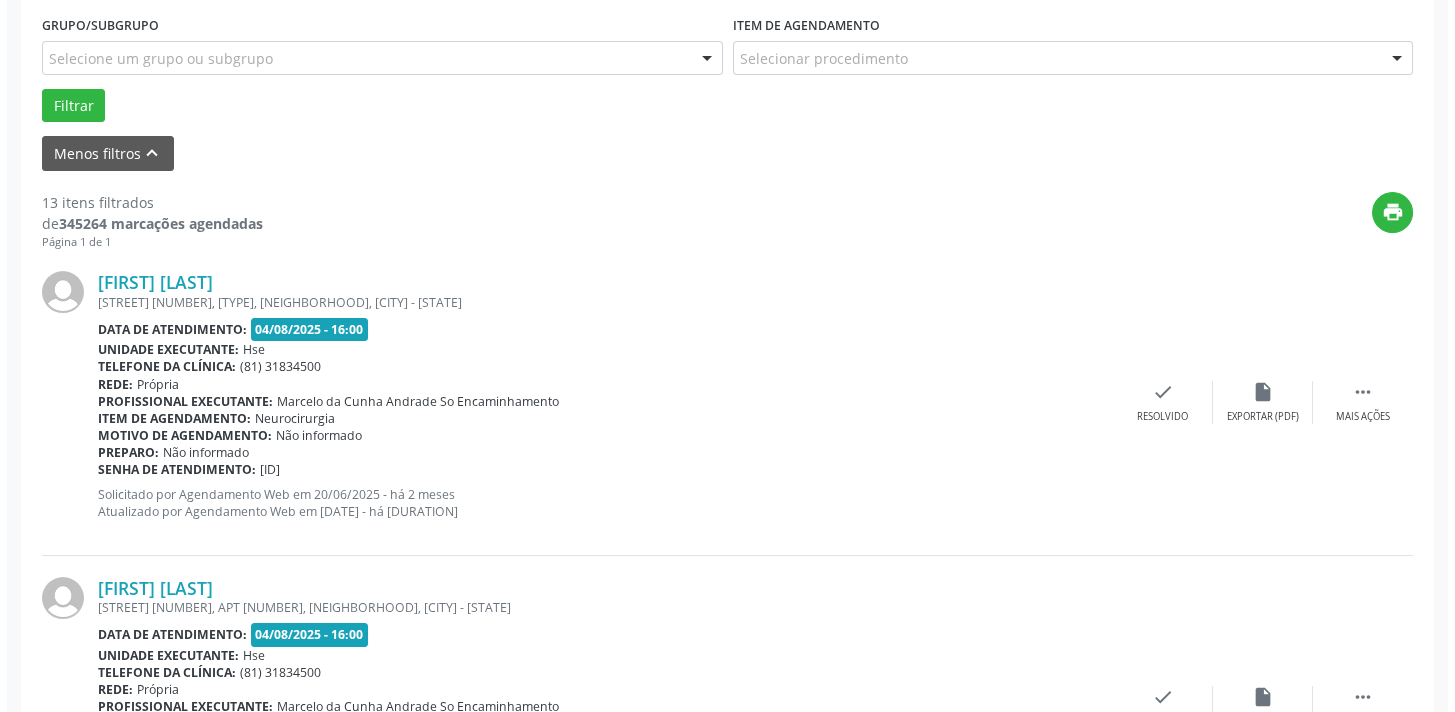 scroll, scrollTop: 523, scrollLeft: 0, axis: vertical 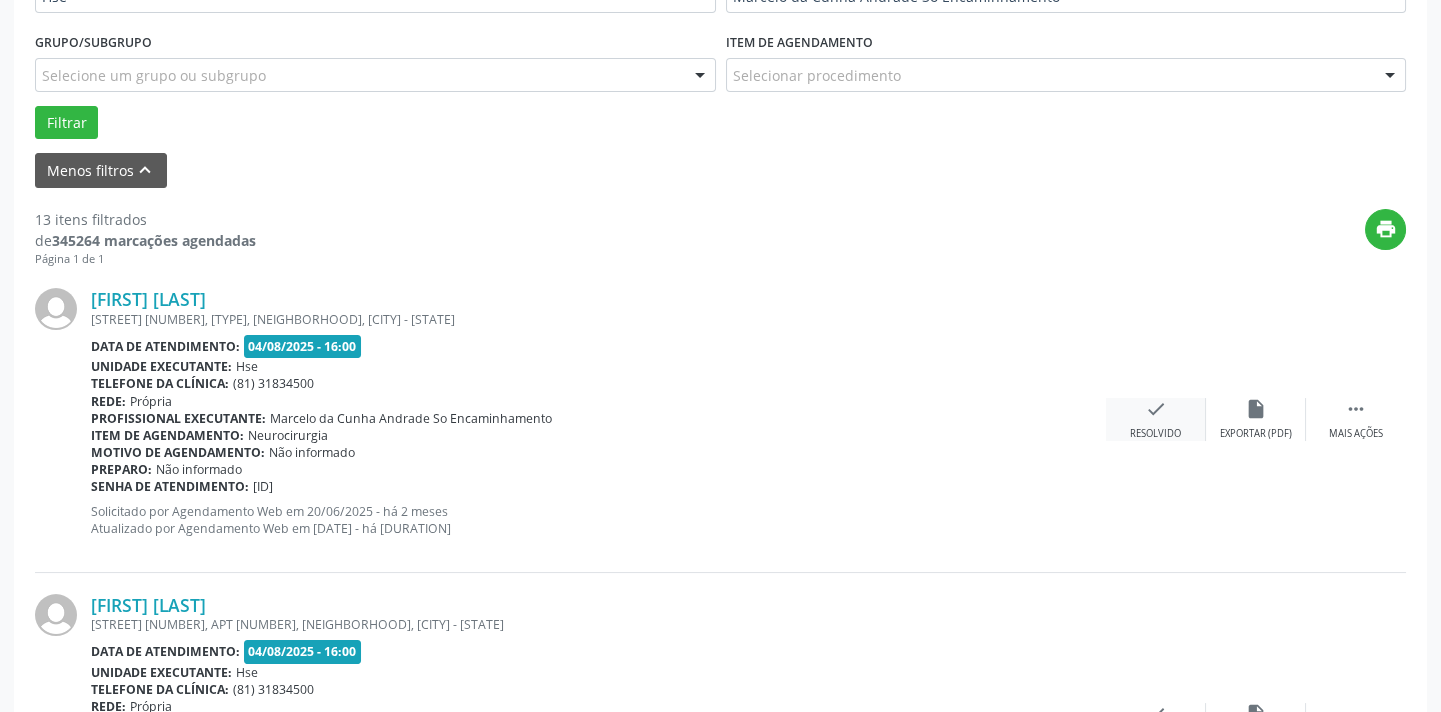 click on "check" at bounding box center (1156, 409) 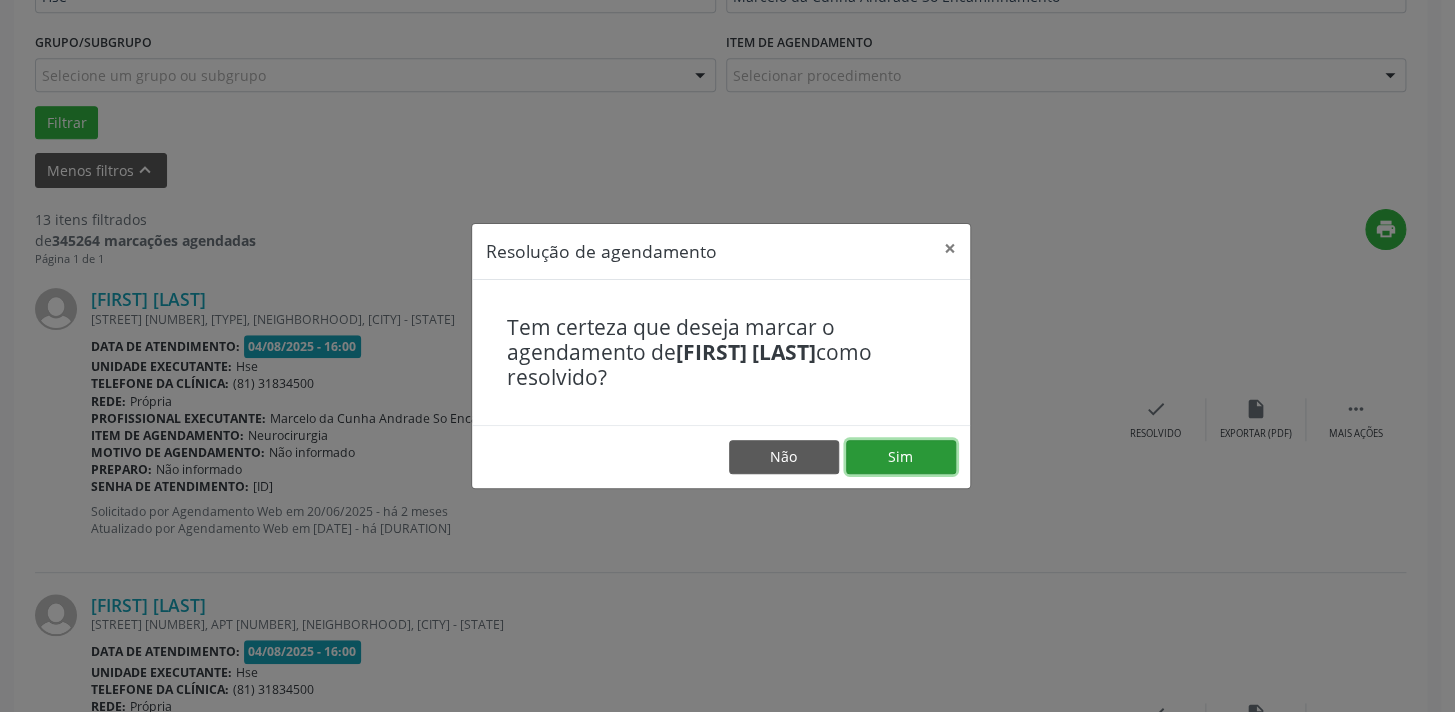 click on "Sim" at bounding box center [901, 457] 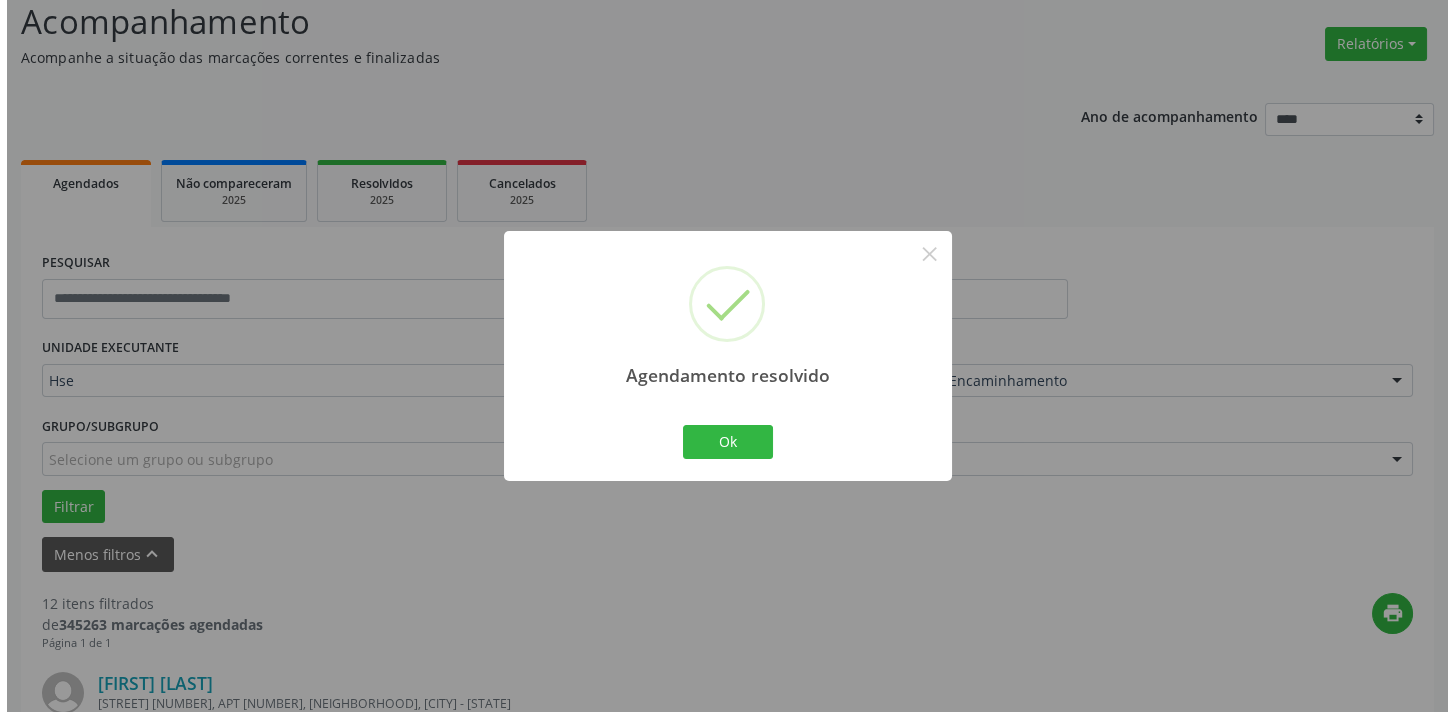 scroll, scrollTop: 523, scrollLeft: 0, axis: vertical 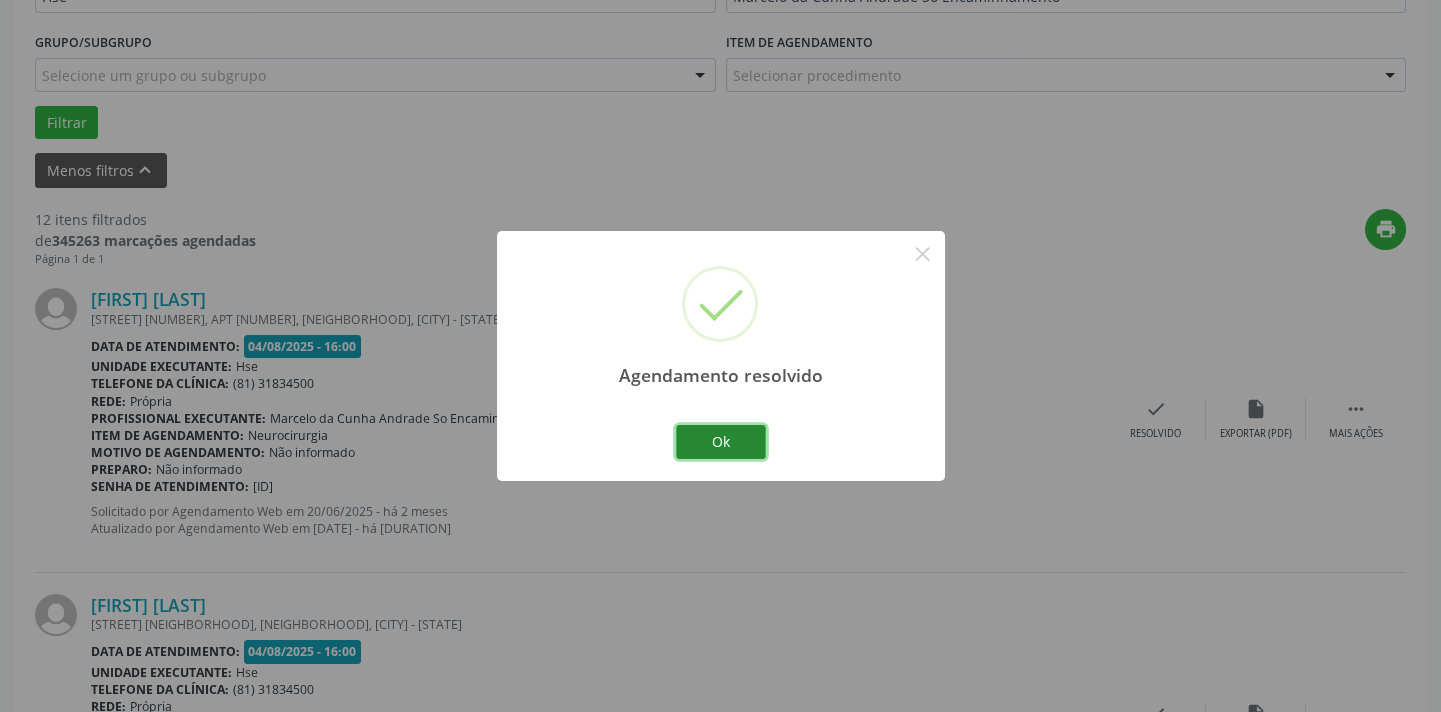 click on "Ok" at bounding box center (721, 442) 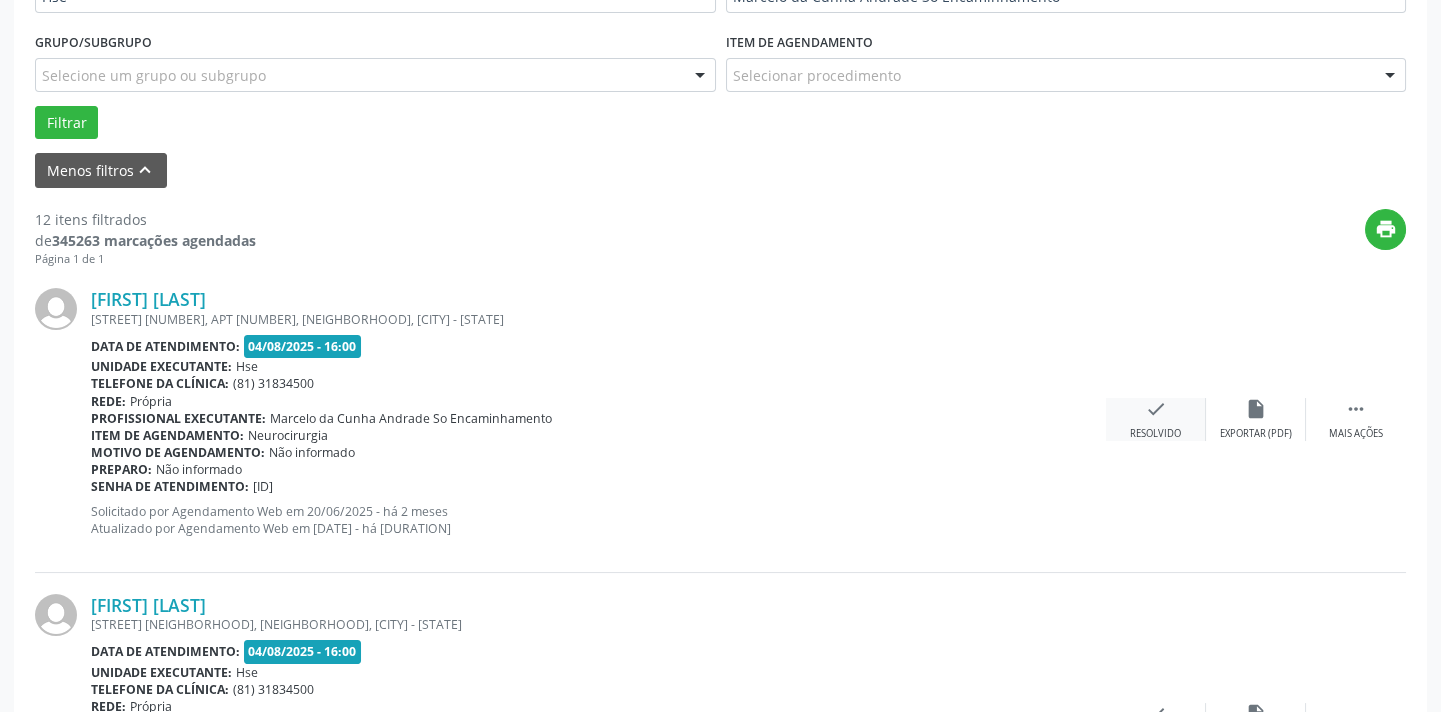 click on "check" at bounding box center [1156, 409] 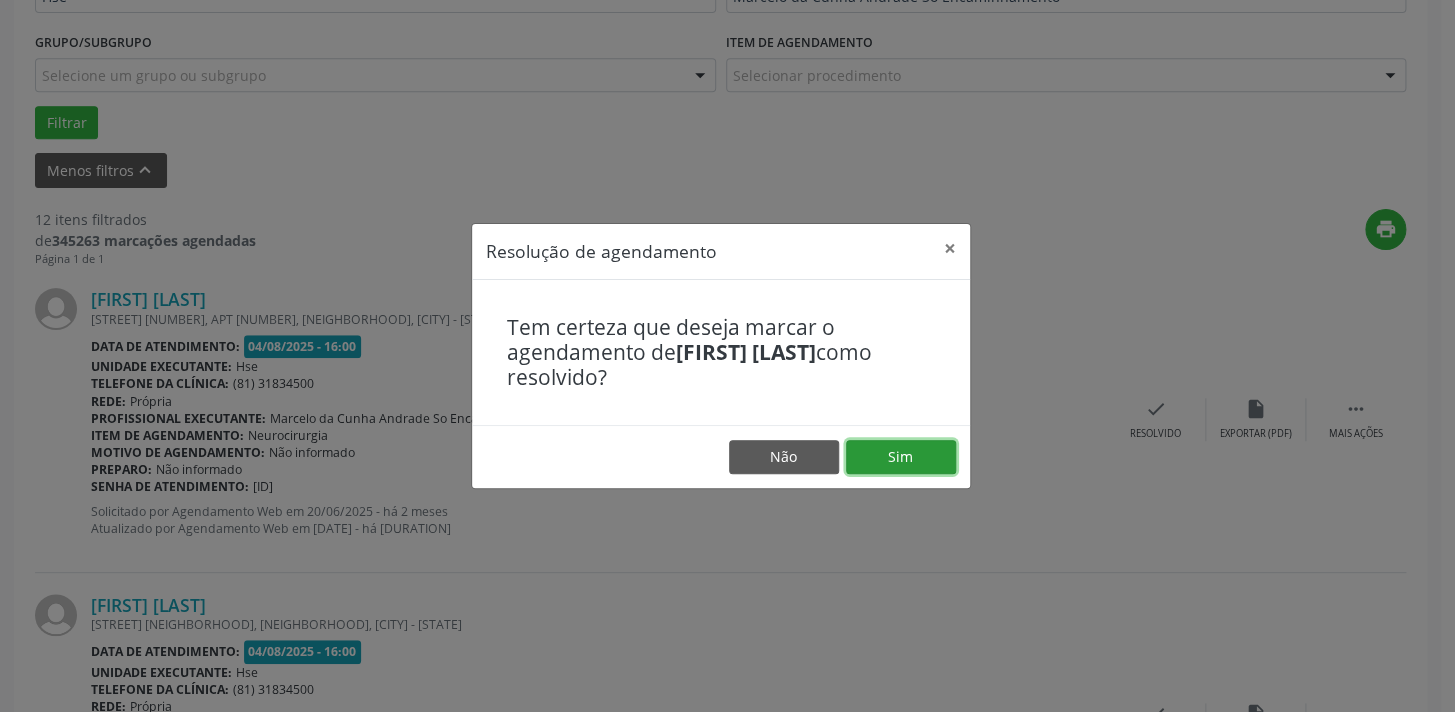 click on "Sim" at bounding box center (901, 457) 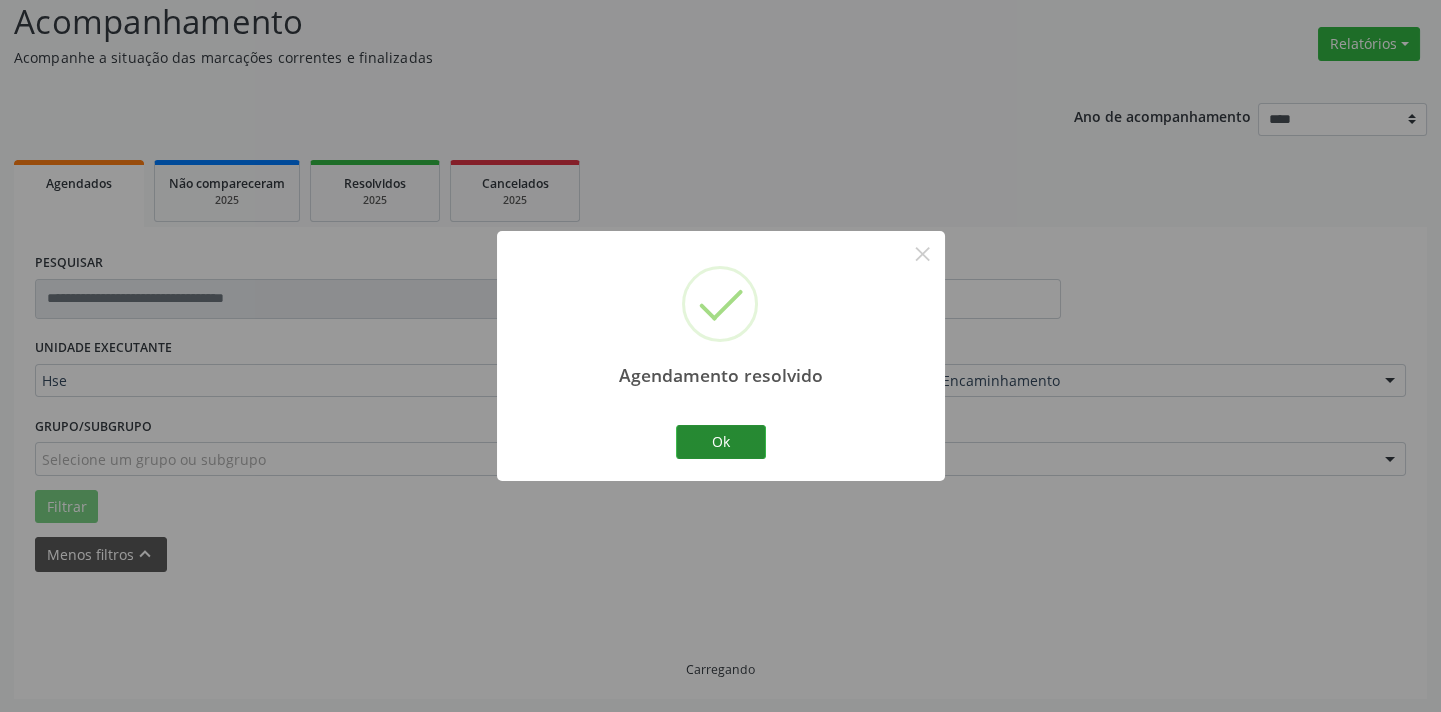 scroll, scrollTop: 160, scrollLeft: 0, axis: vertical 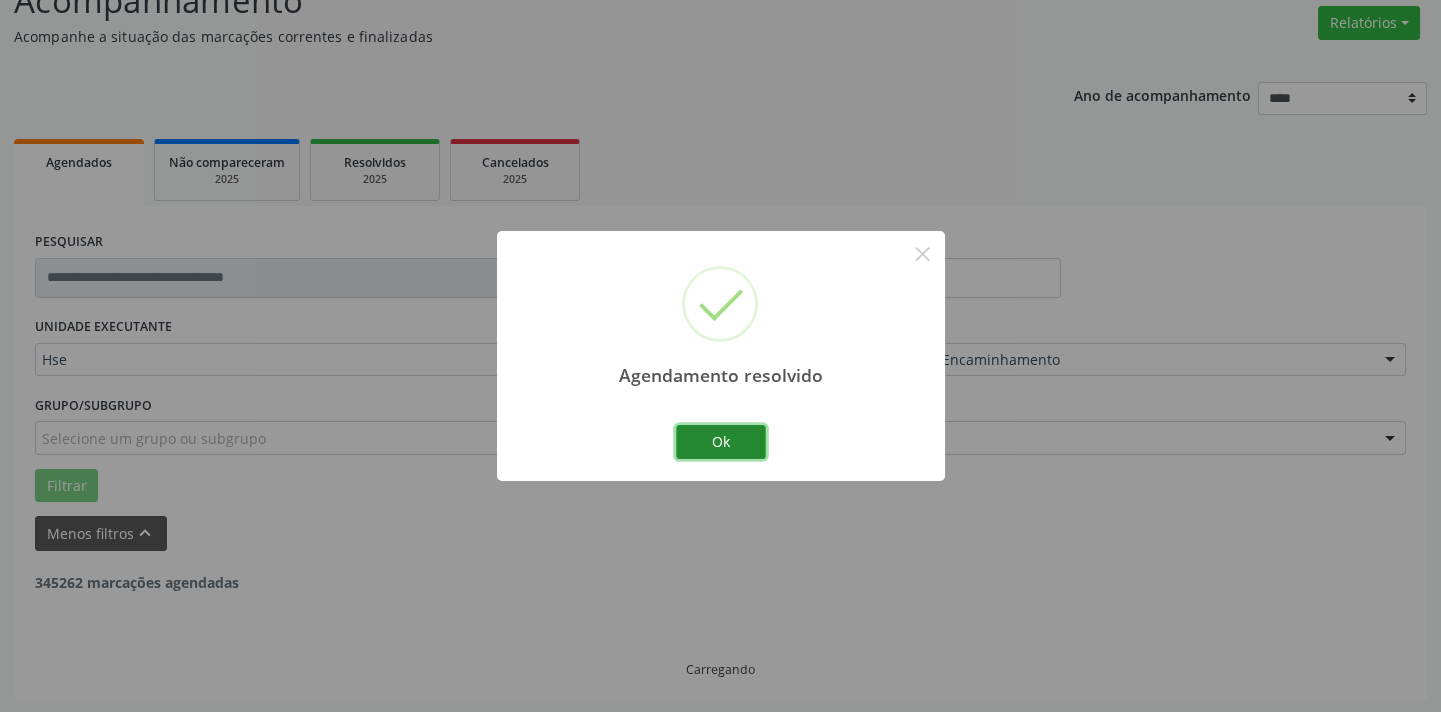 click on "Ok" at bounding box center [721, 442] 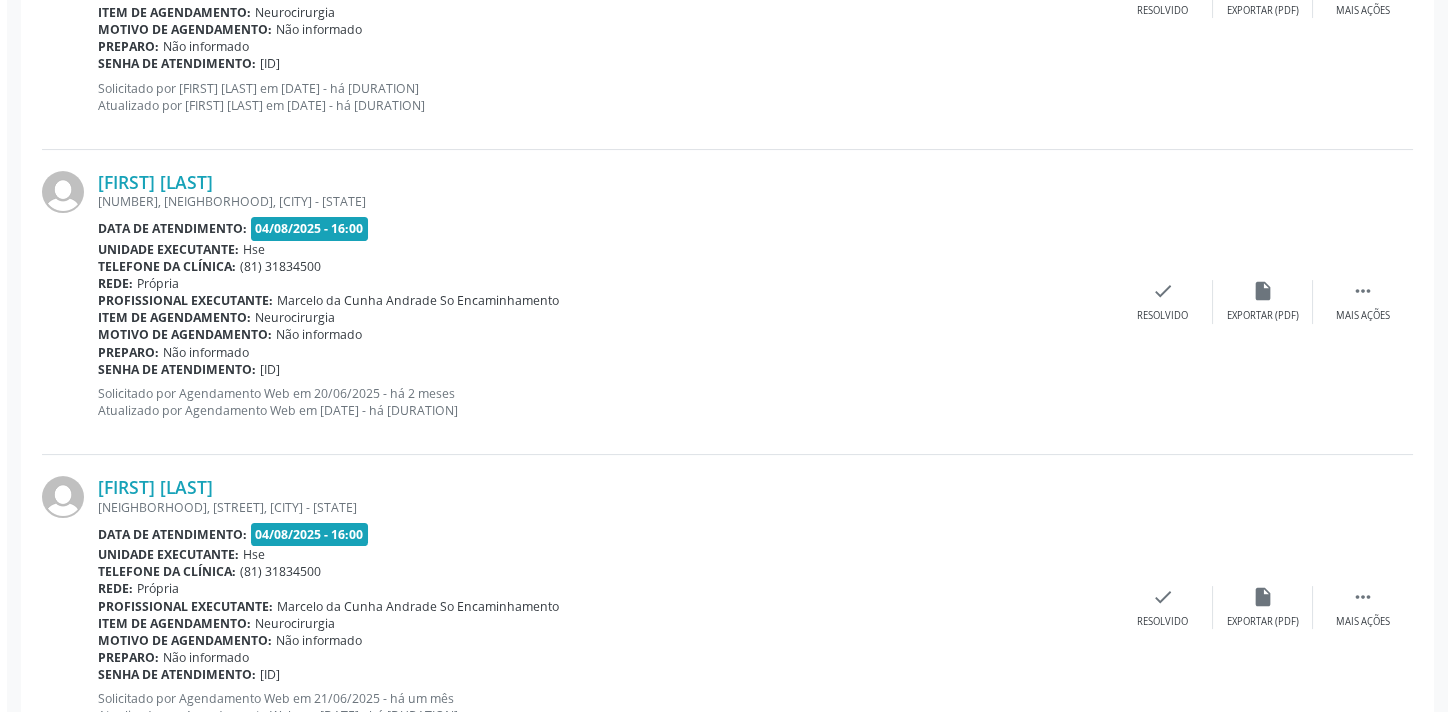 scroll, scrollTop: 978, scrollLeft: 0, axis: vertical 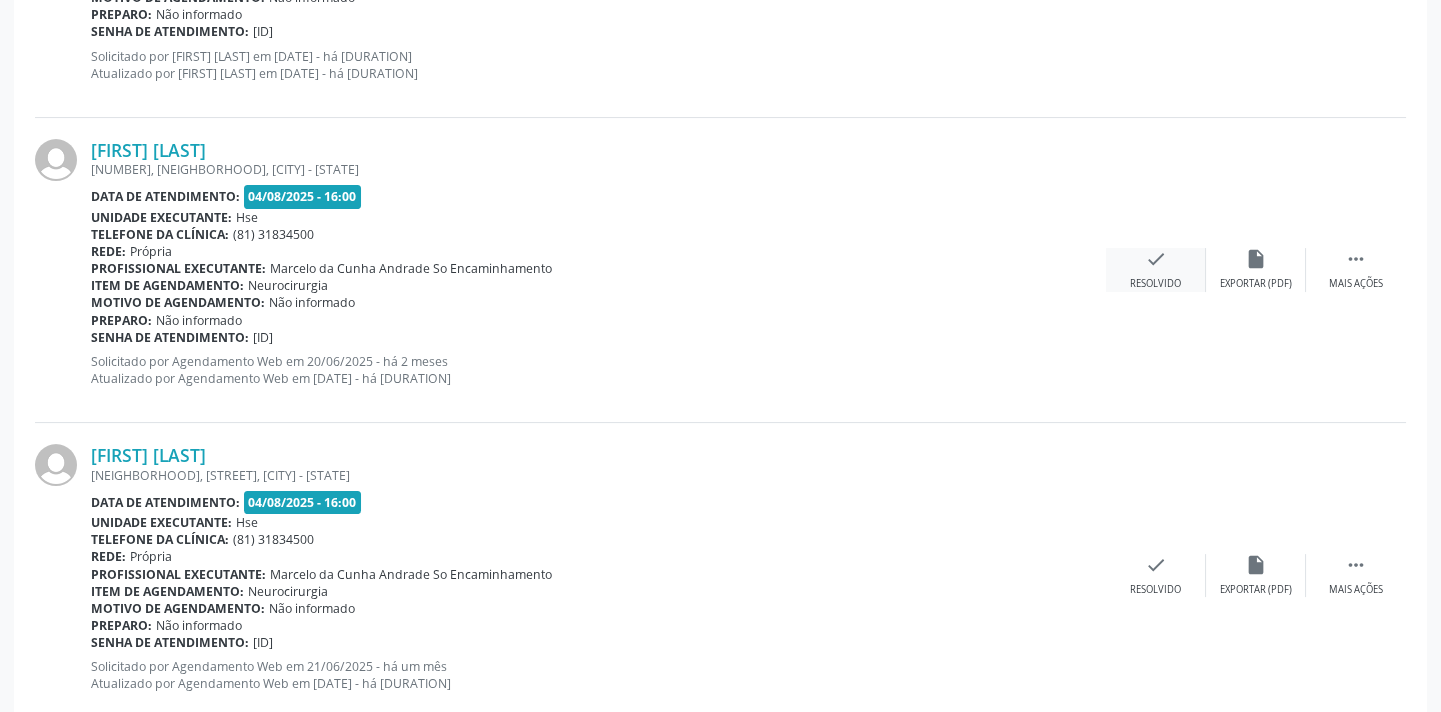 click on "check
Resolvido" at bounding box center (1156, 269) 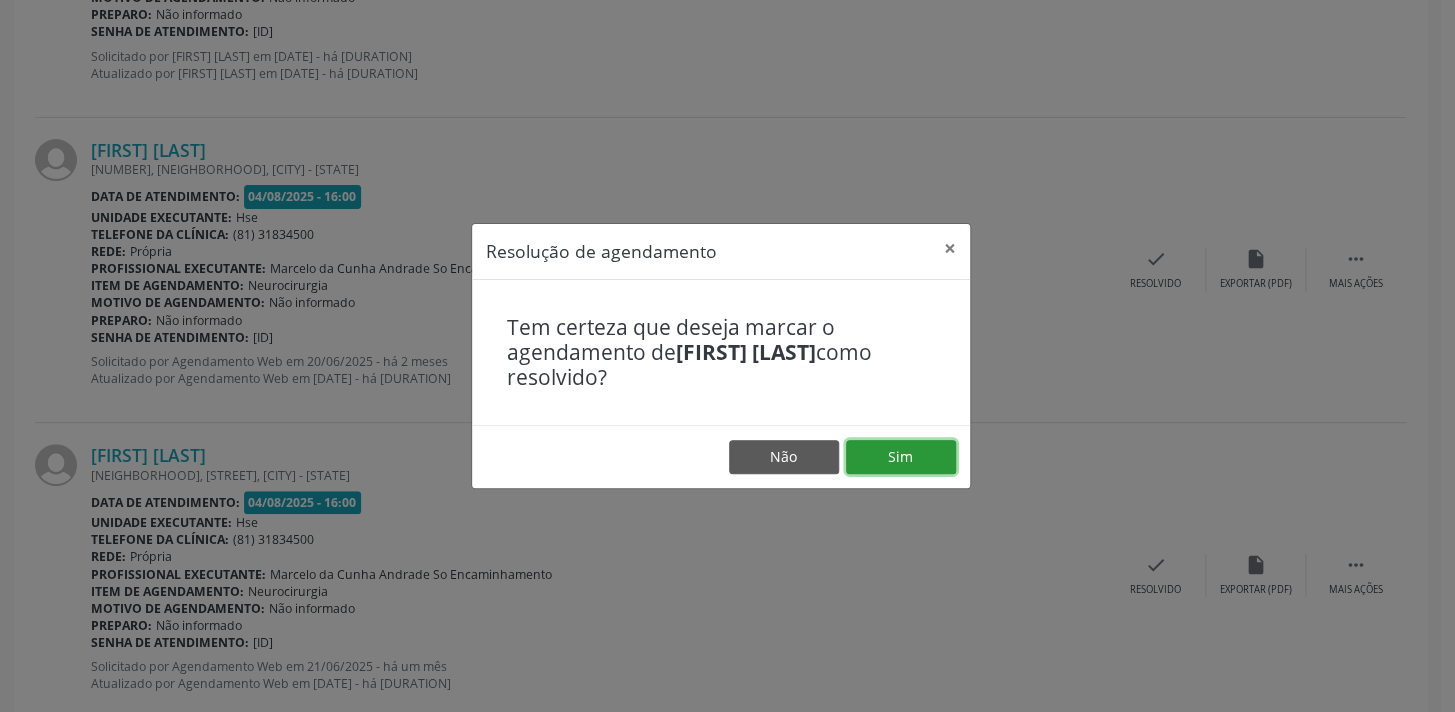 click on "Sim" at bounding box center [901, 457] 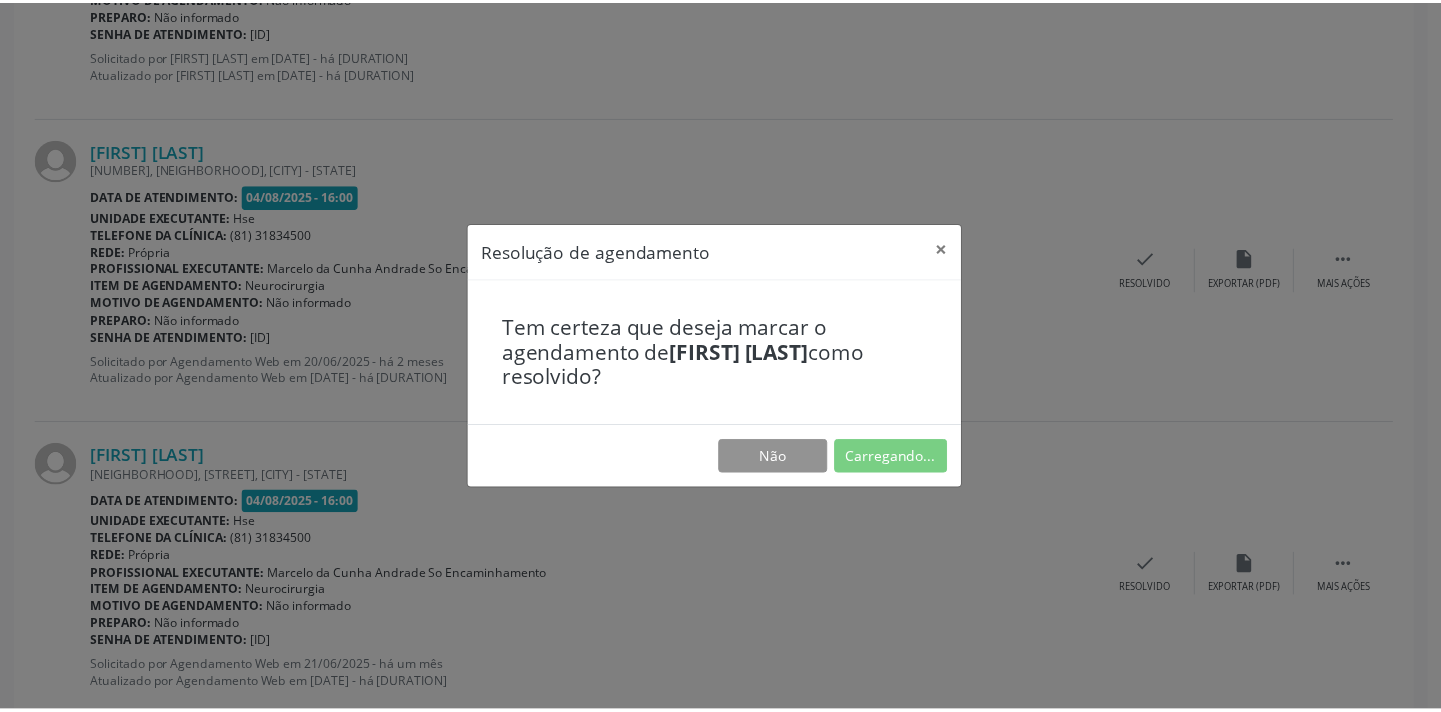 scroll, scrollTop: 139, scrollLeft: 0, axis: vertical 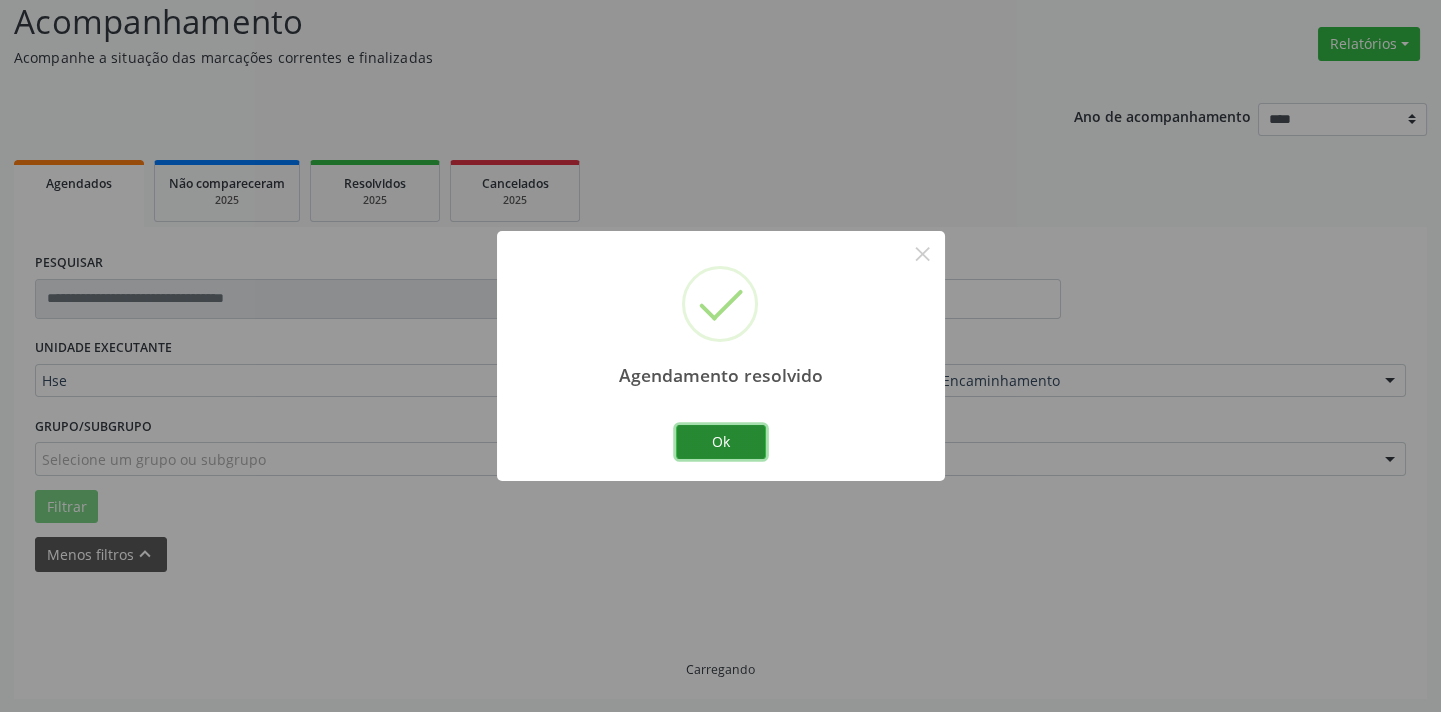 click on "Ok" at bounding box center [721, 442] 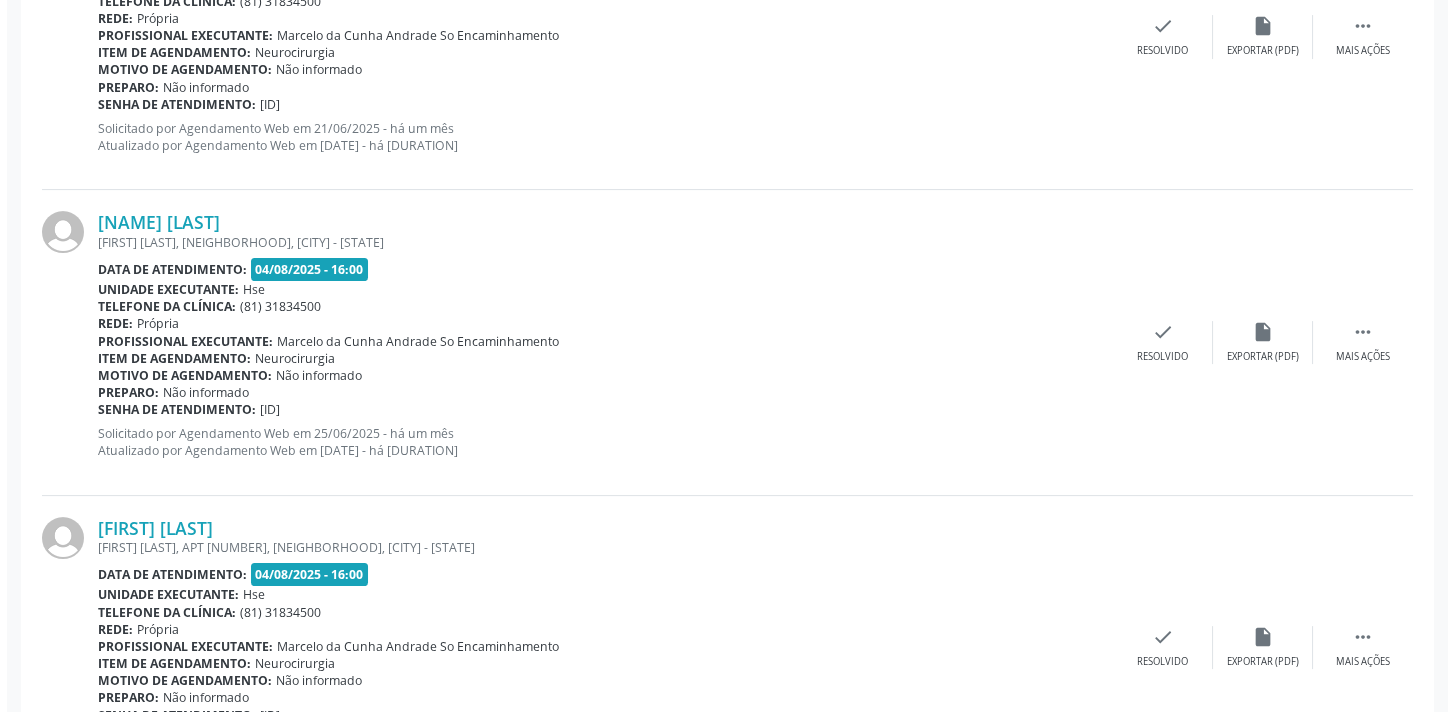 scroll, scrollTop: 1320, scrollLeft: 0, axis: vertical 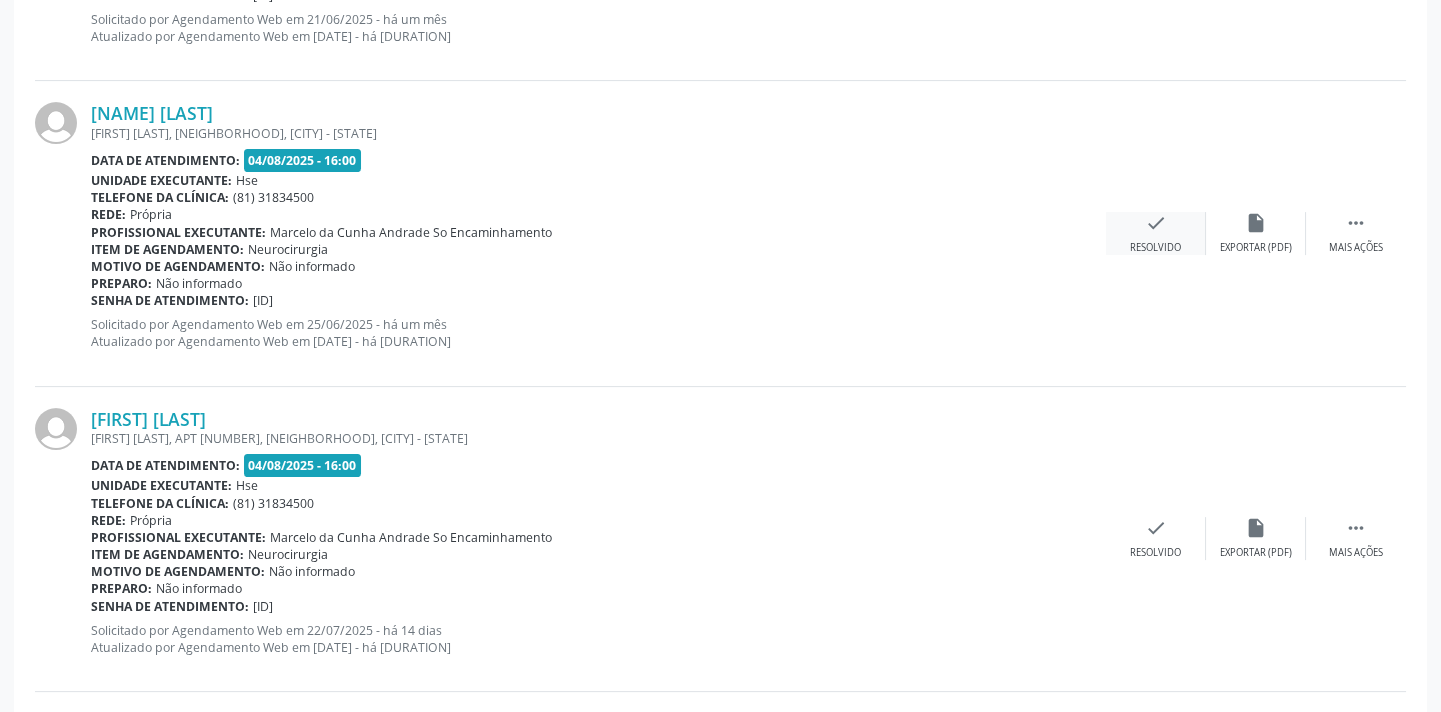 click on "Resolvido" at bounding box center (1155, 248) 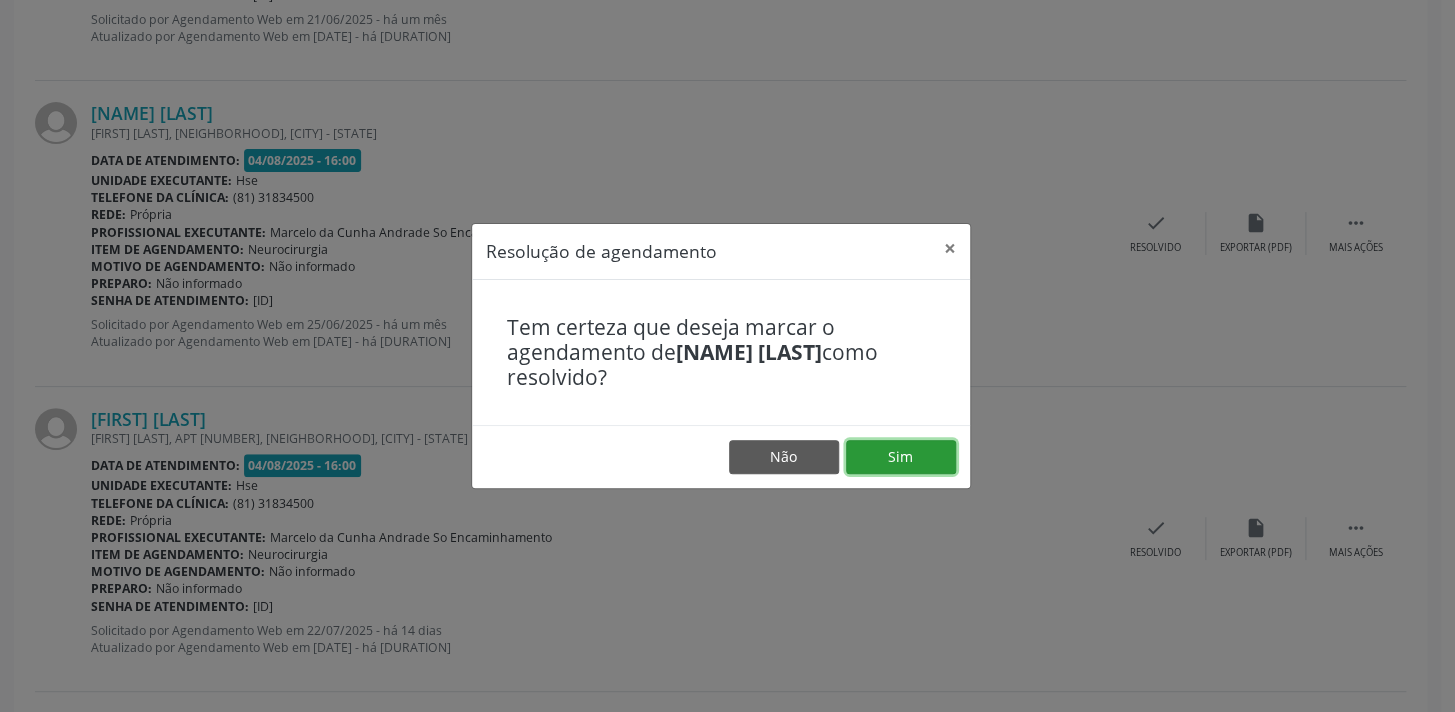 click on "Sim" at bounding box center (901, 457) 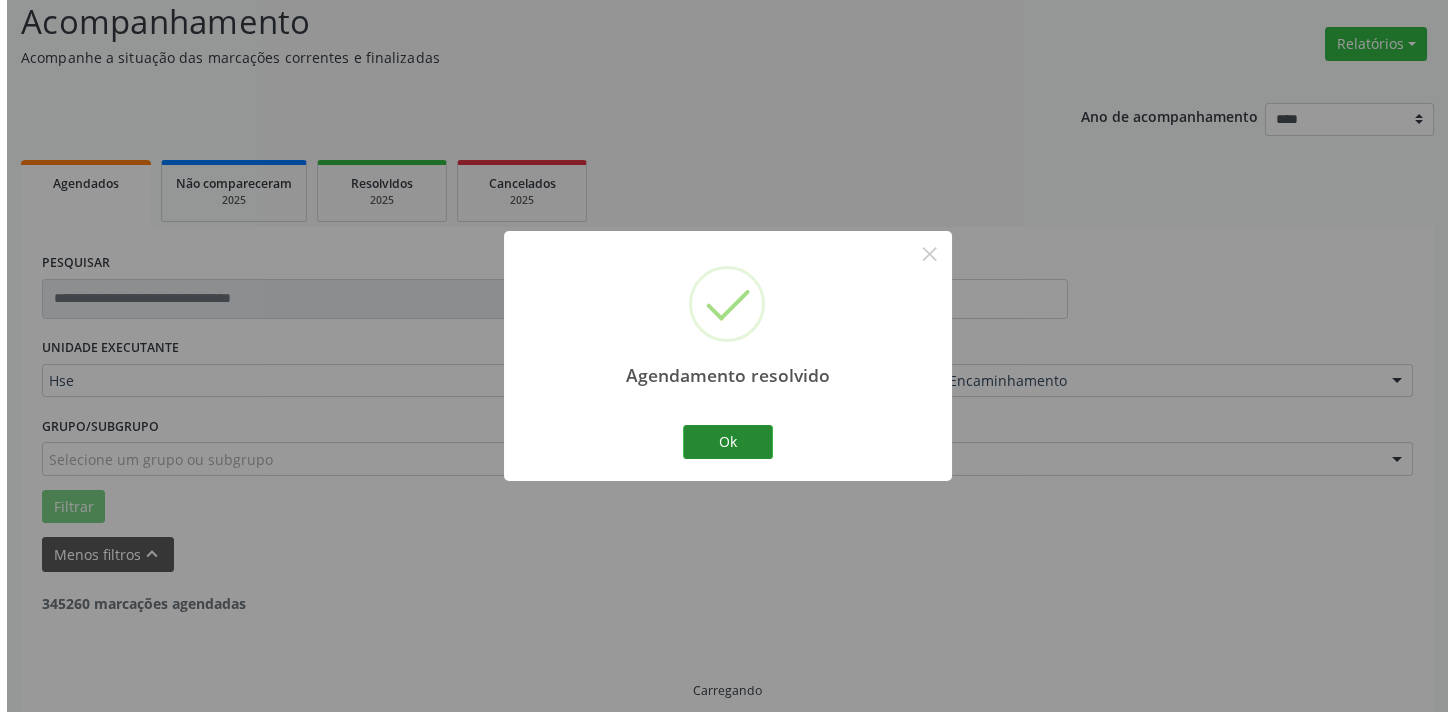 scroll, scrollTop: 1320, scrollLeft: 0, axis: vertical 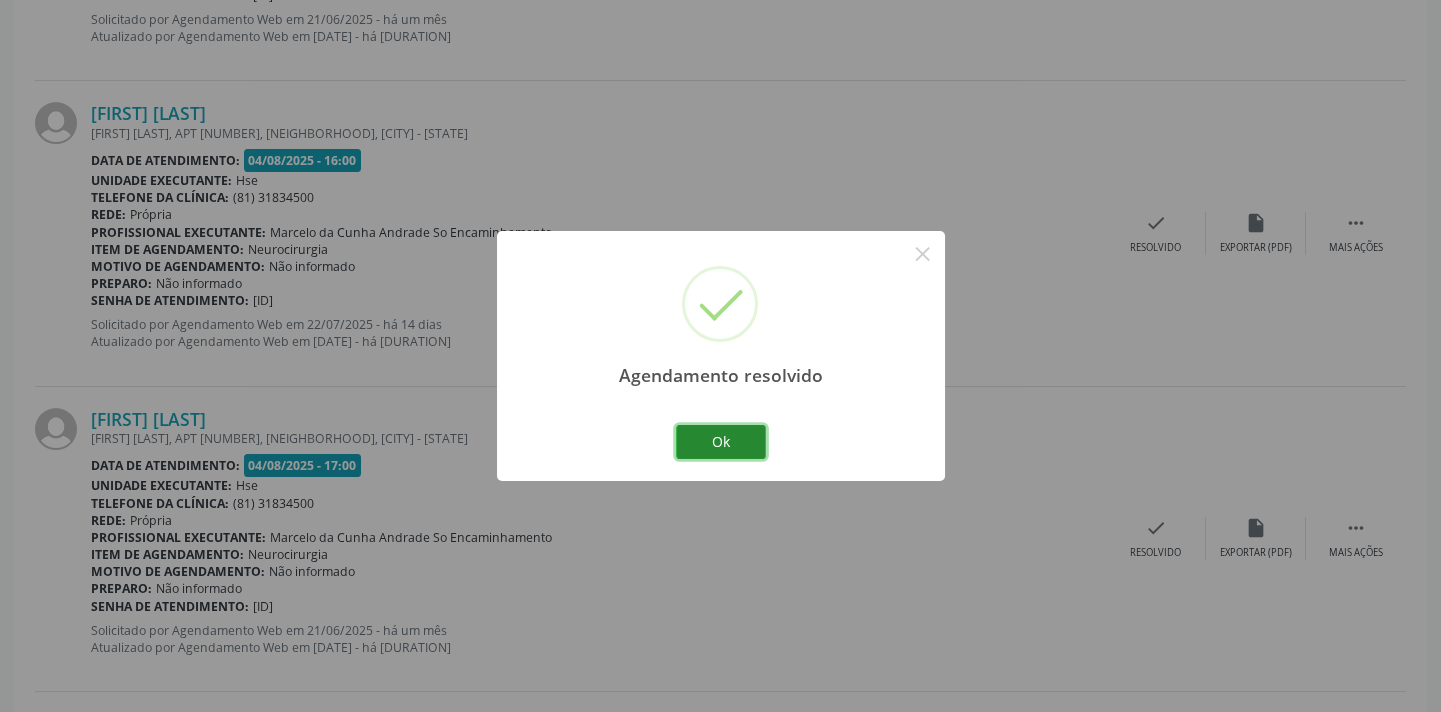 click on "Ok" at bounding box center [721, 442] 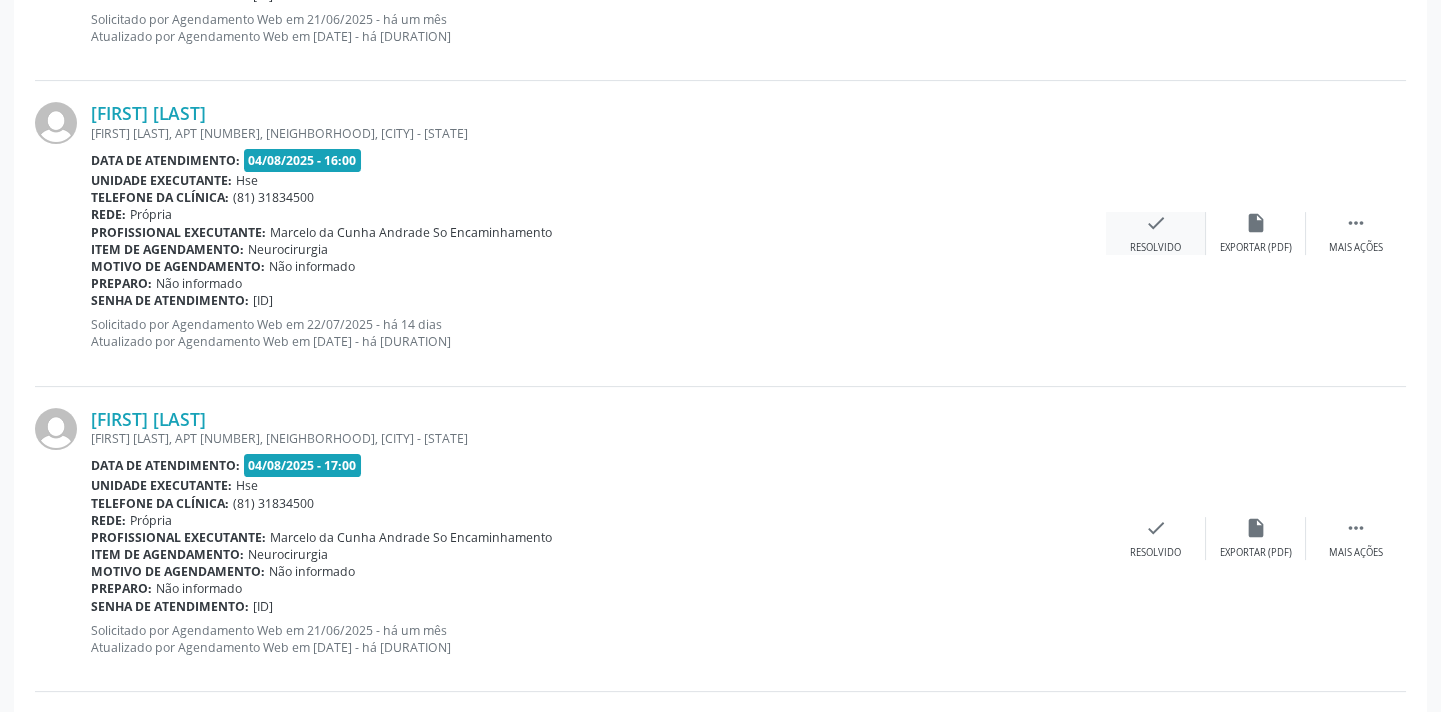 click on "check" at bounding box center (1156, 223) 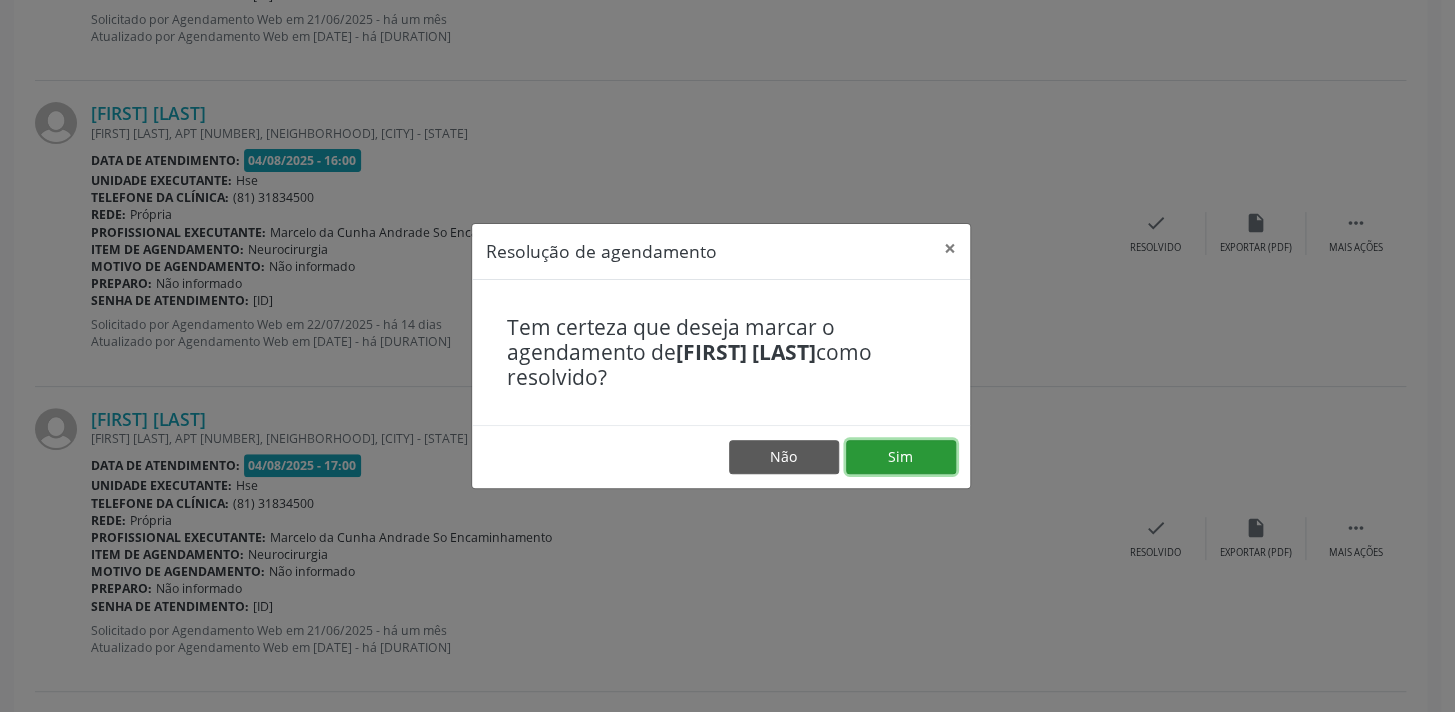click on "Sim" at bounding box center [901, 457] 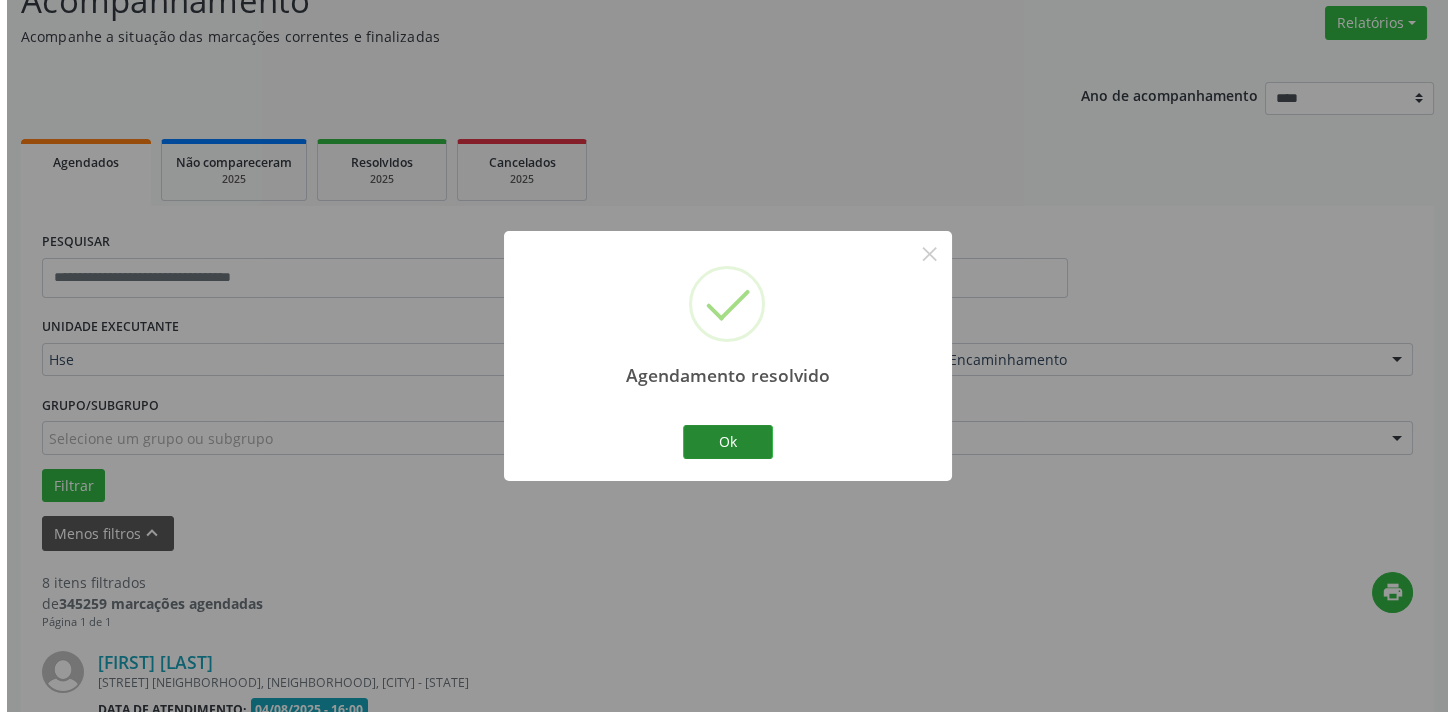 scroll, scrollTop: 1320, scrollLeft: 0, axis: vertical 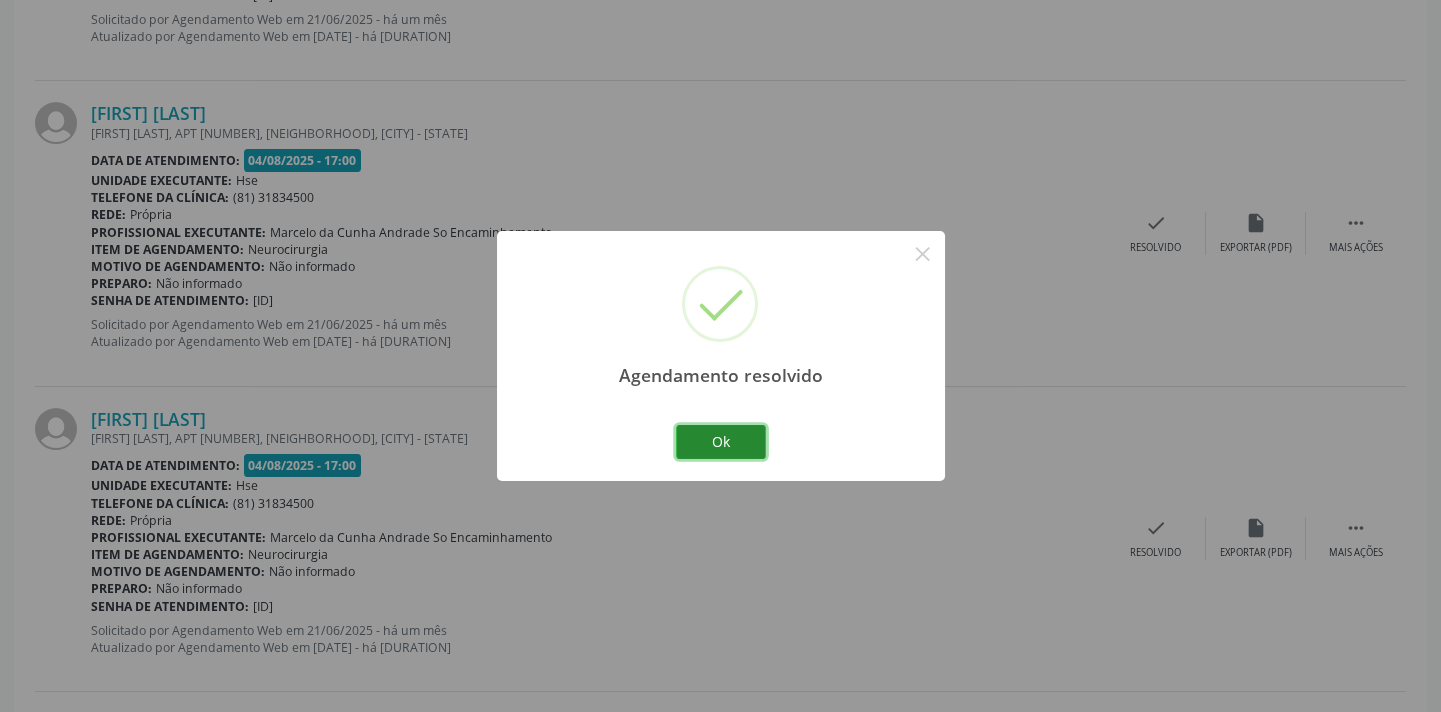 click on "Ok" at bounding box center [721, 442] 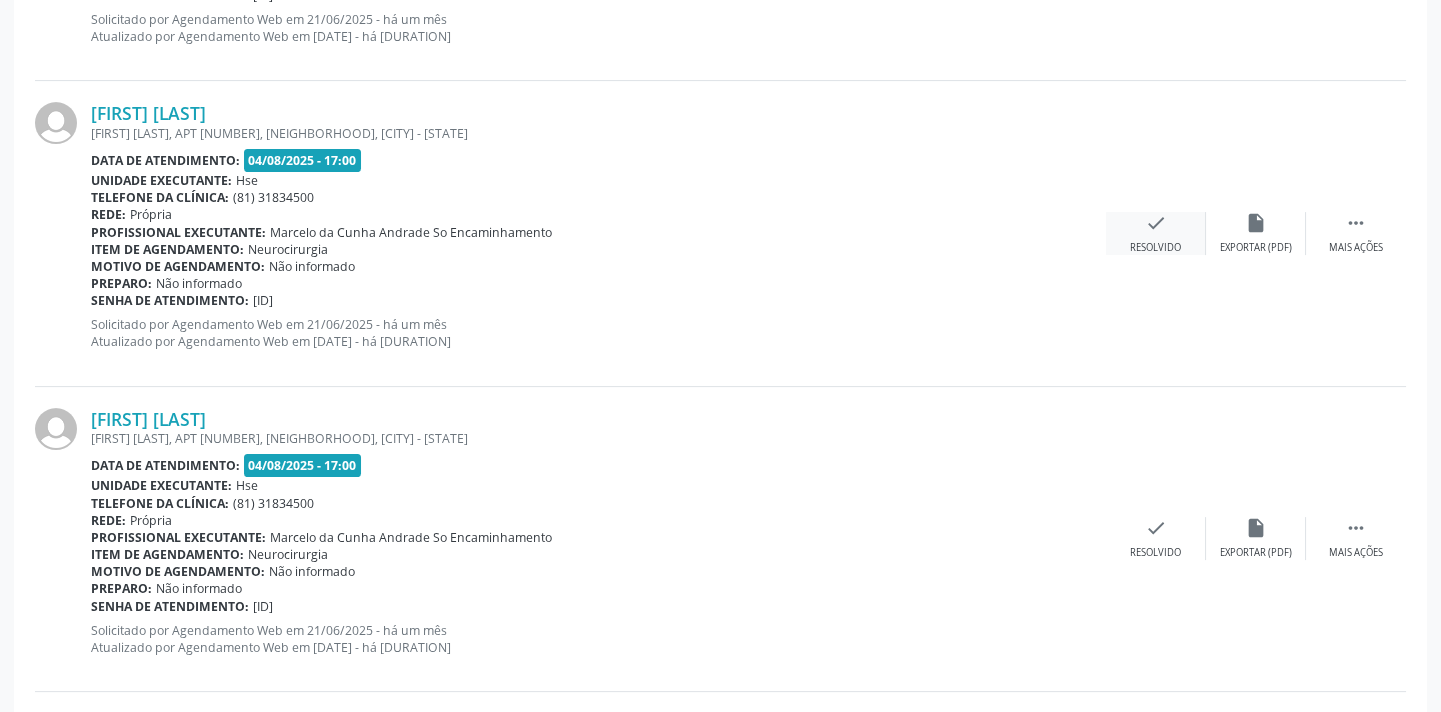 click on "check" at bounding box center (1156, 223) 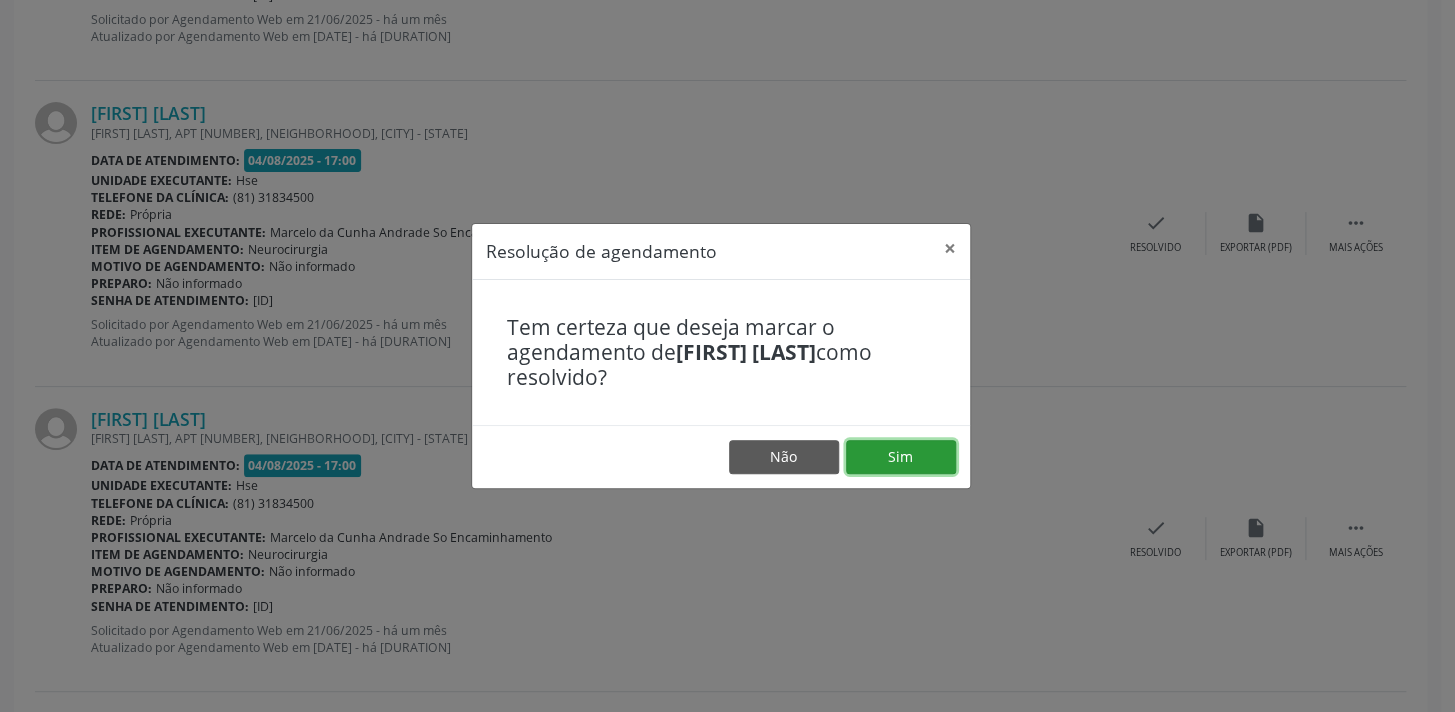 click on "Sim" at bounding box center (901, 457) 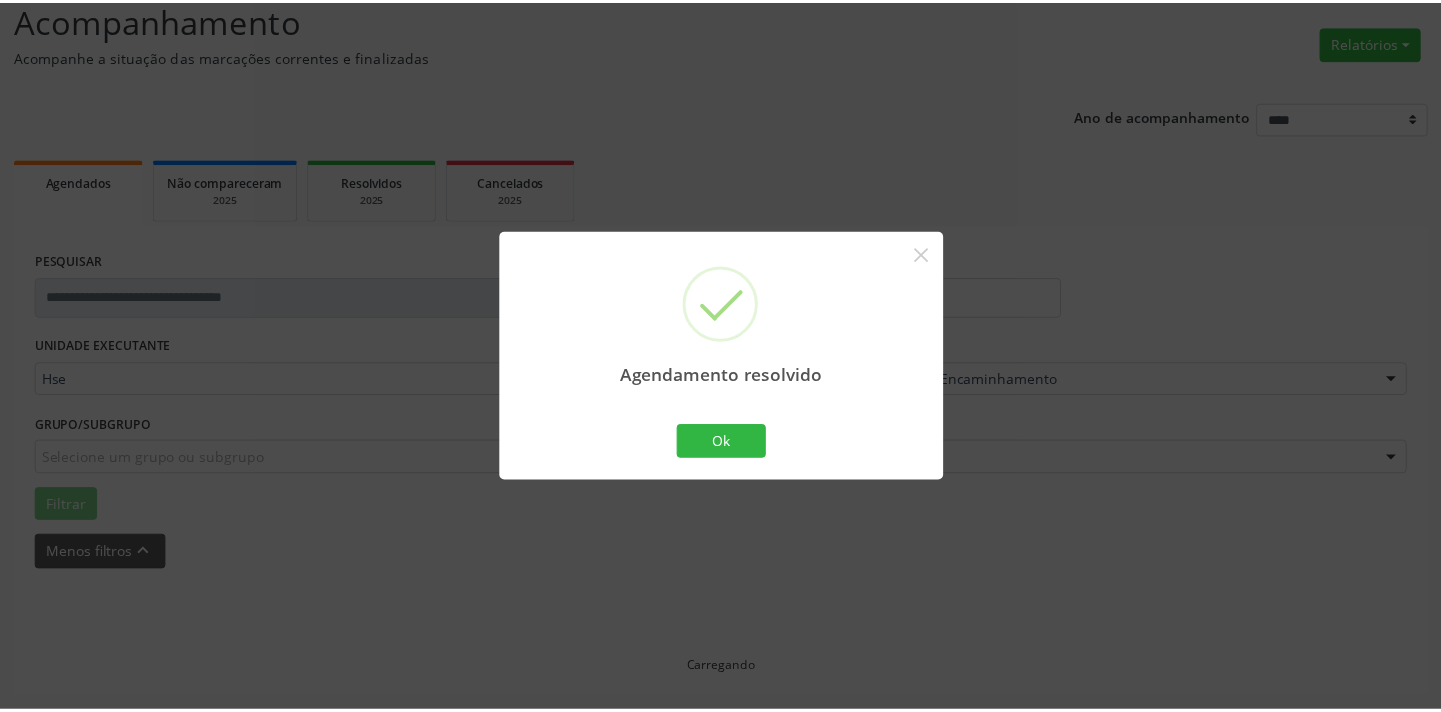 scroll, scrollTop: 139, scrollLeft: 0, axis: vertical 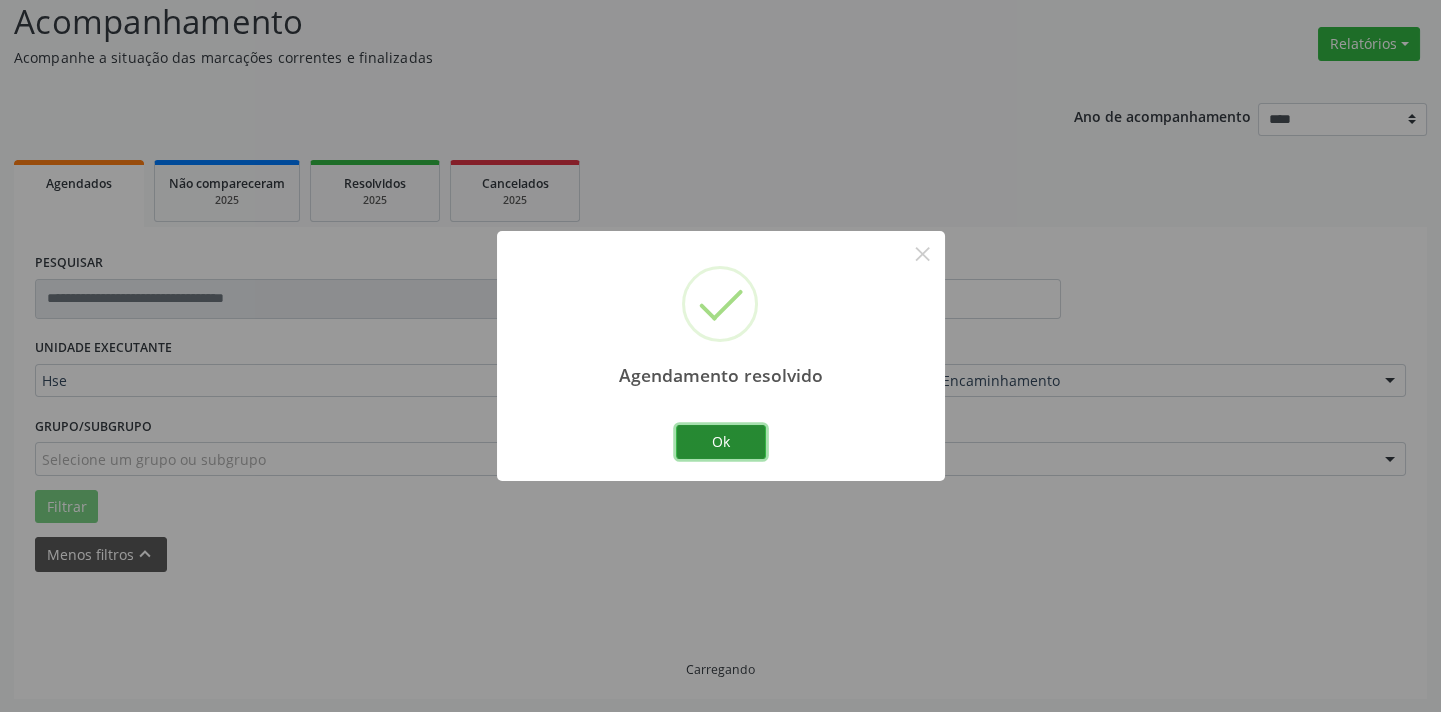 click on "Ok" at bounding box center [721, 442] 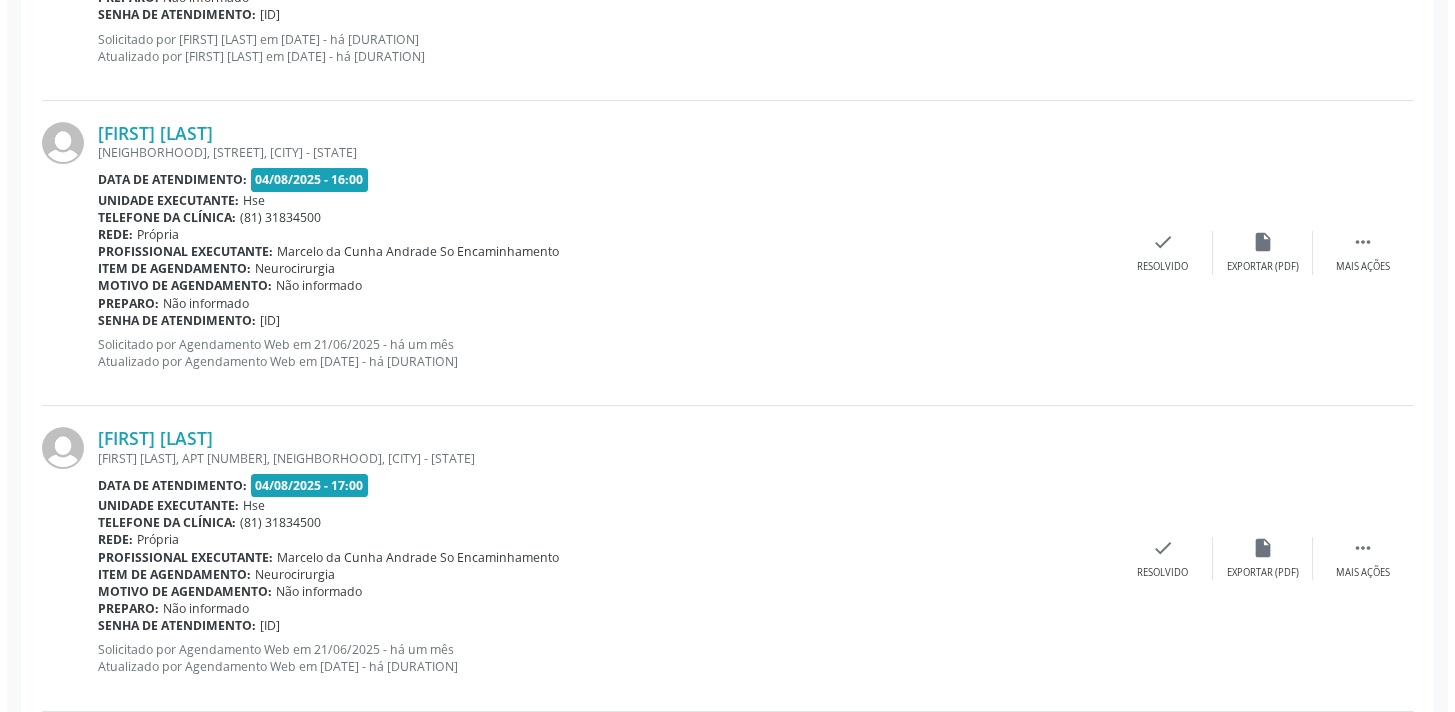 scroll, scrollTop: 1048, scrollLeft: 0, axis: vertical 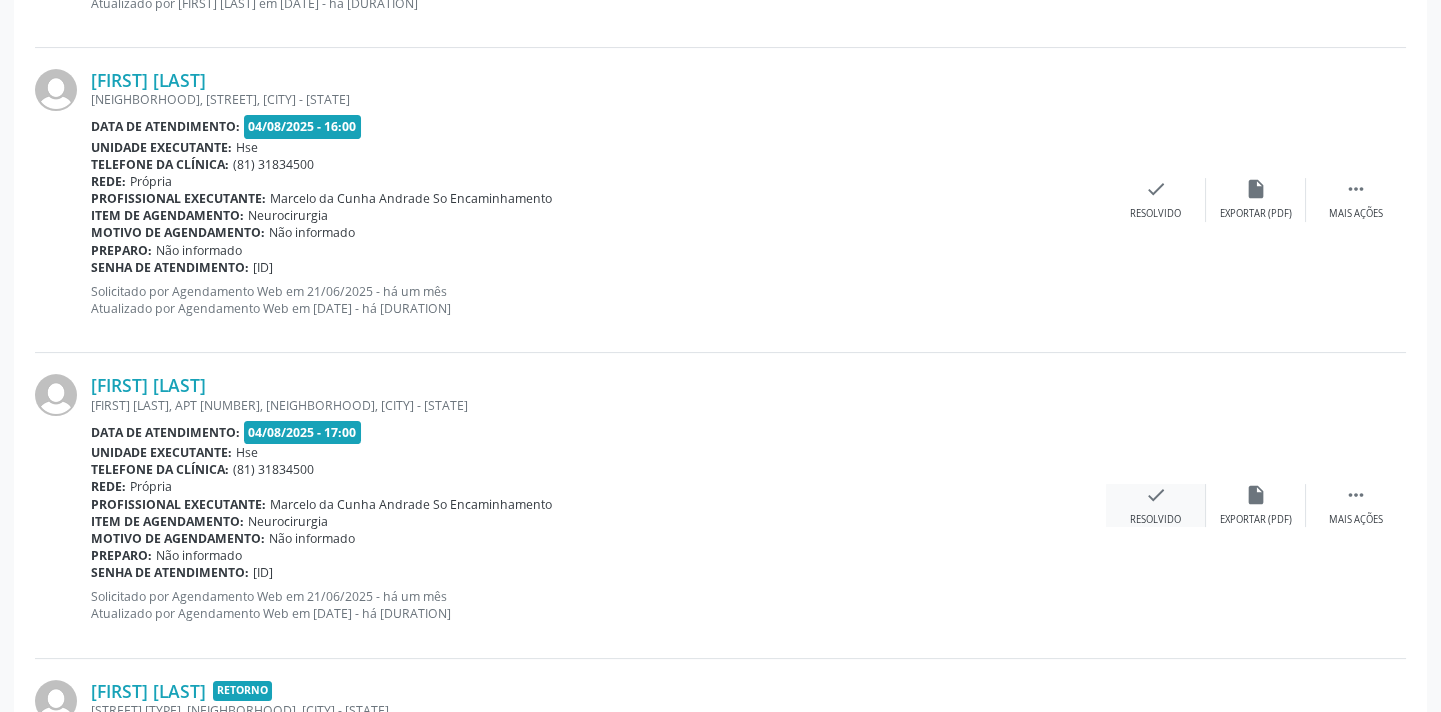 click on "check" at bounding box center [1156, 495] 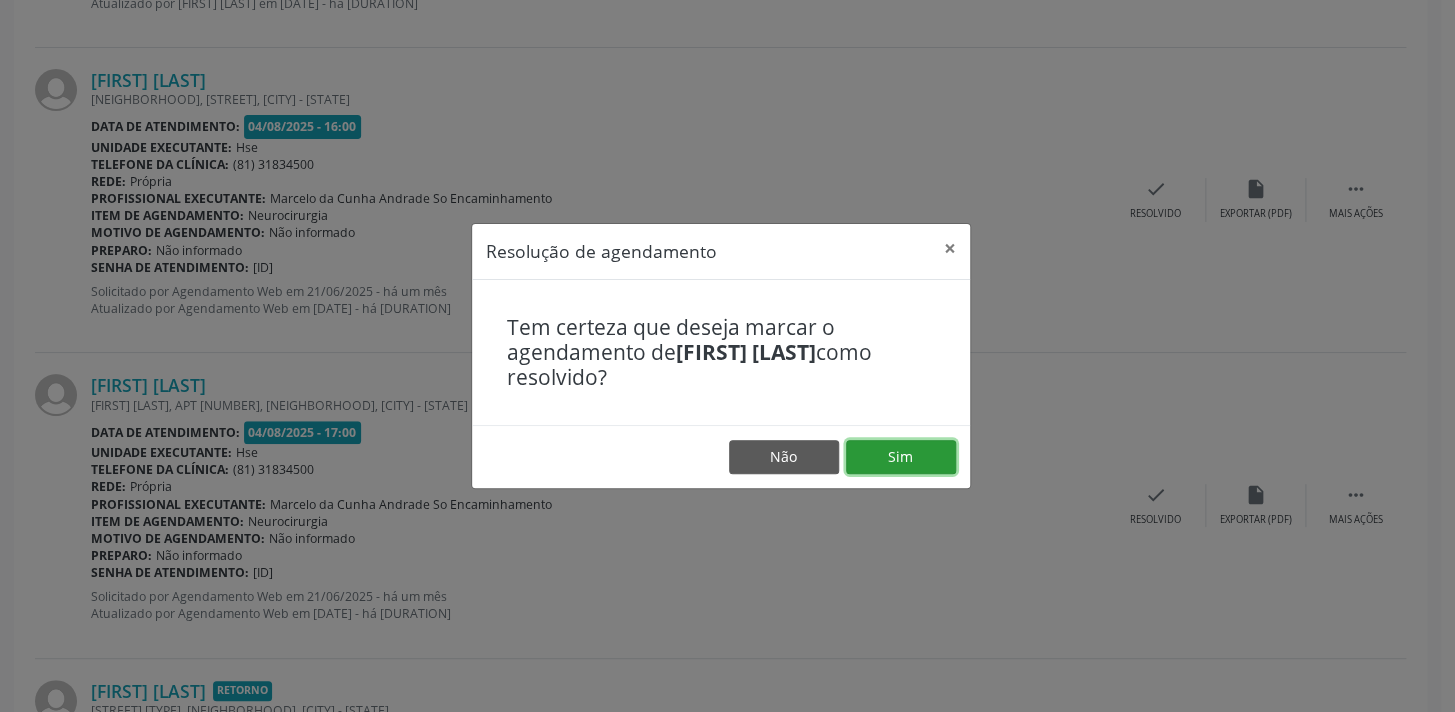 click on "Sim" at bounding box center (901, 457) 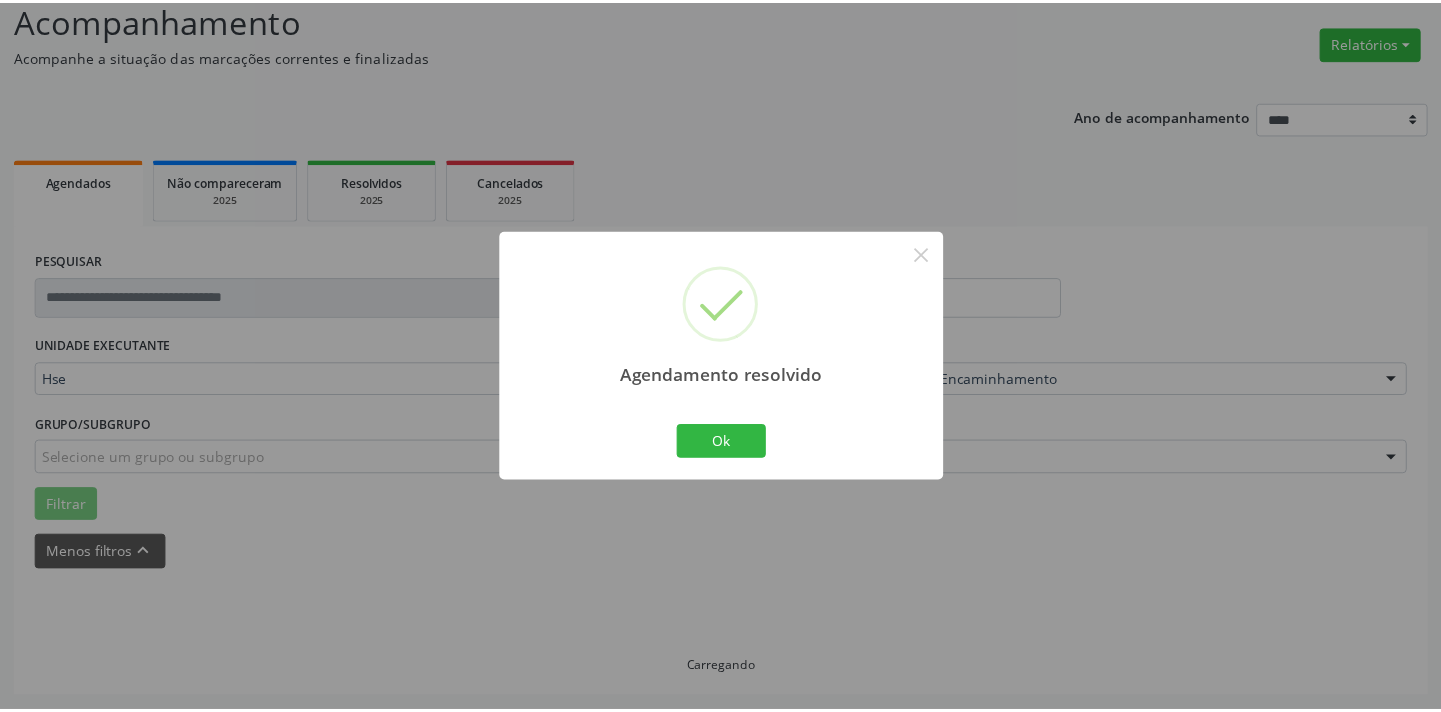 scroll, scrollTop: 139, scrollLeft: 0, axis: vertical 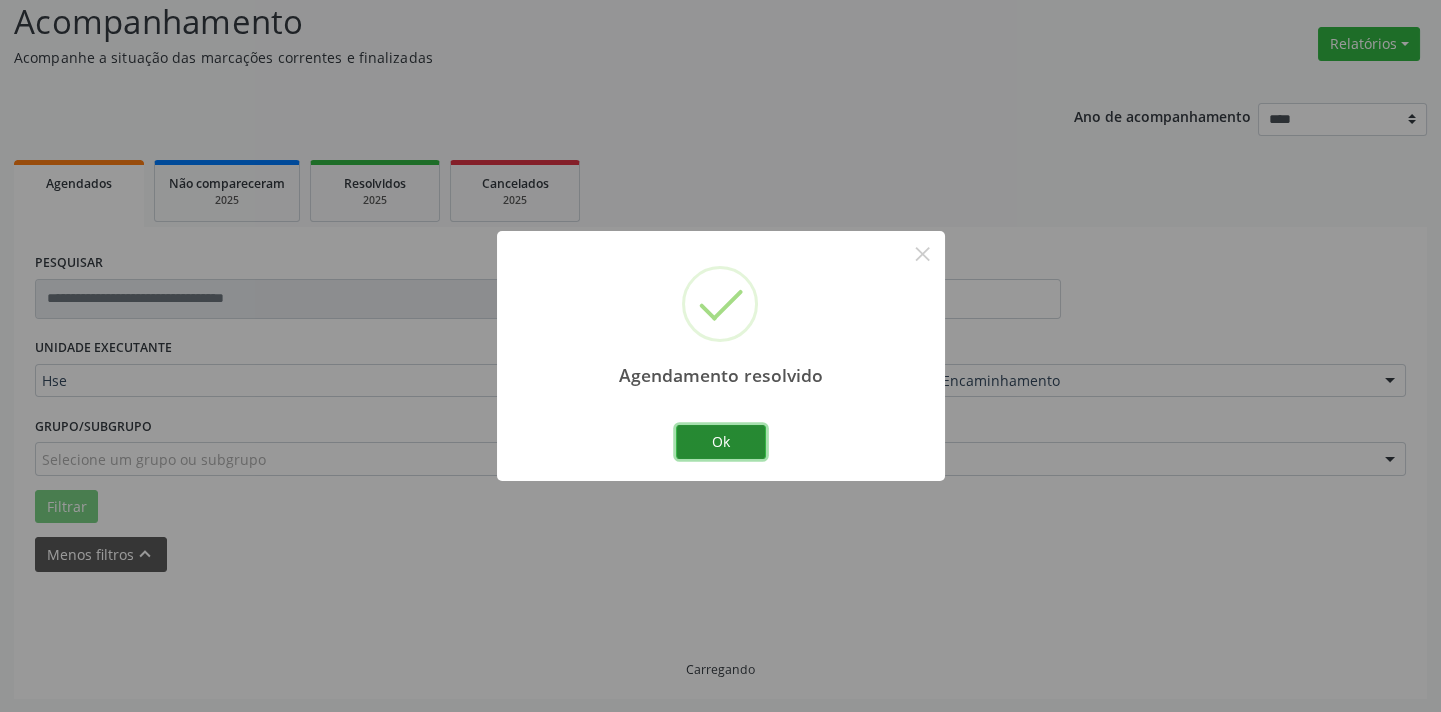click on "Ok" at bounding box center (721, 442) 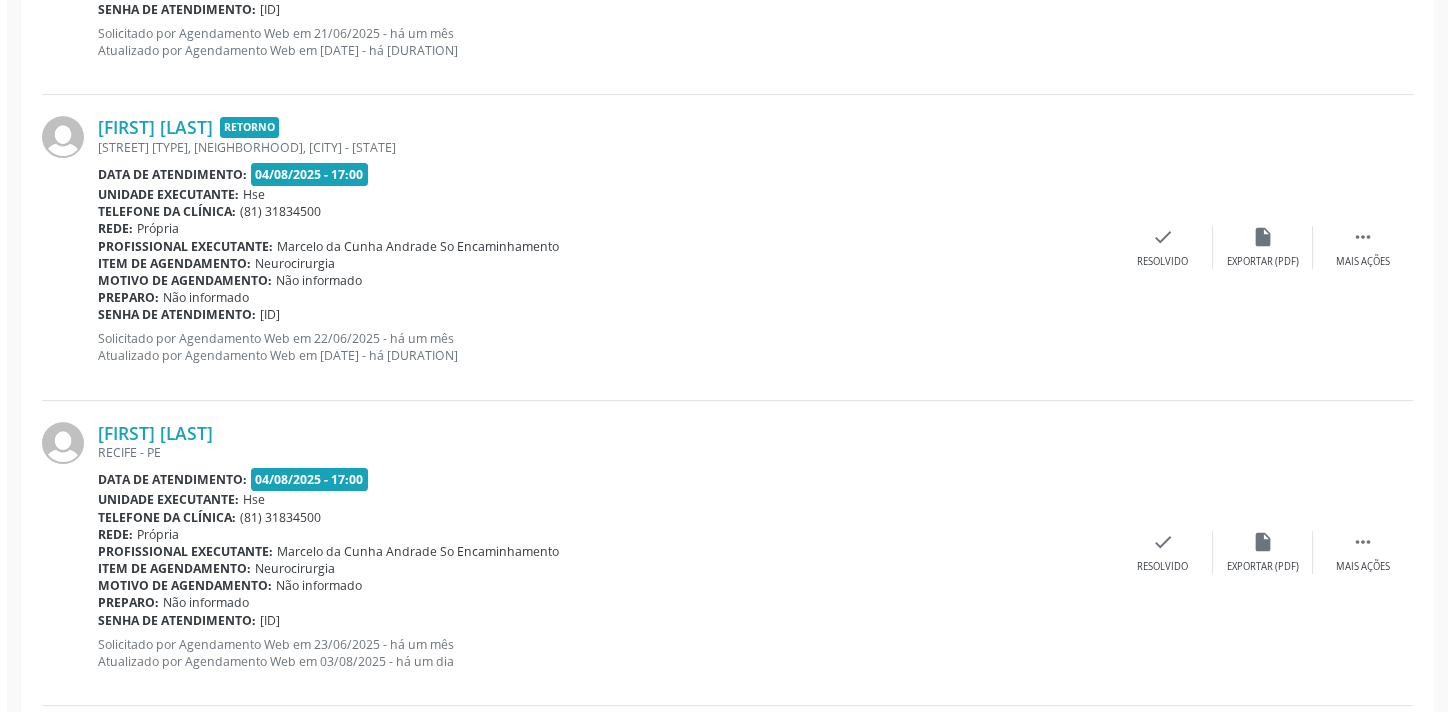 scroll, scrollTop: 1320, scrollLeft: 0, axis: vertical 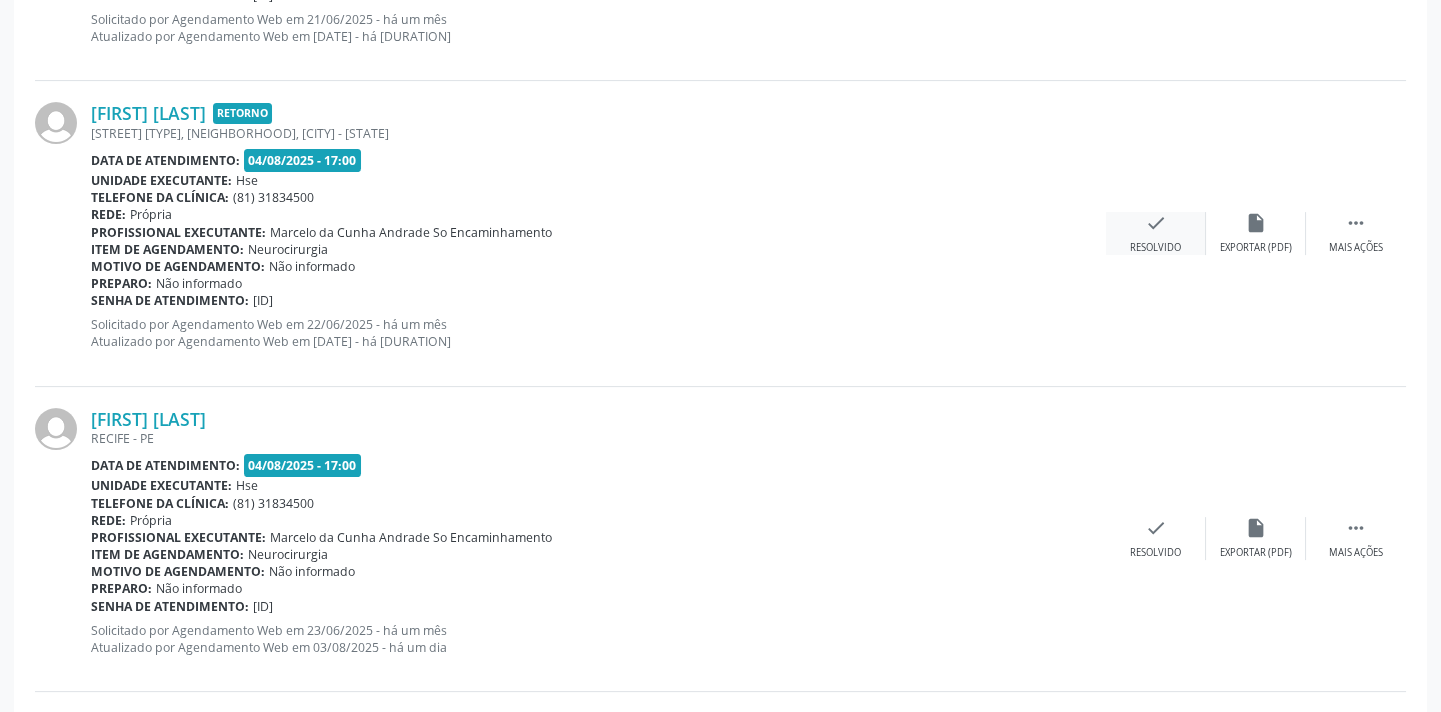 click on "check" at bounding box center (1156, 223) 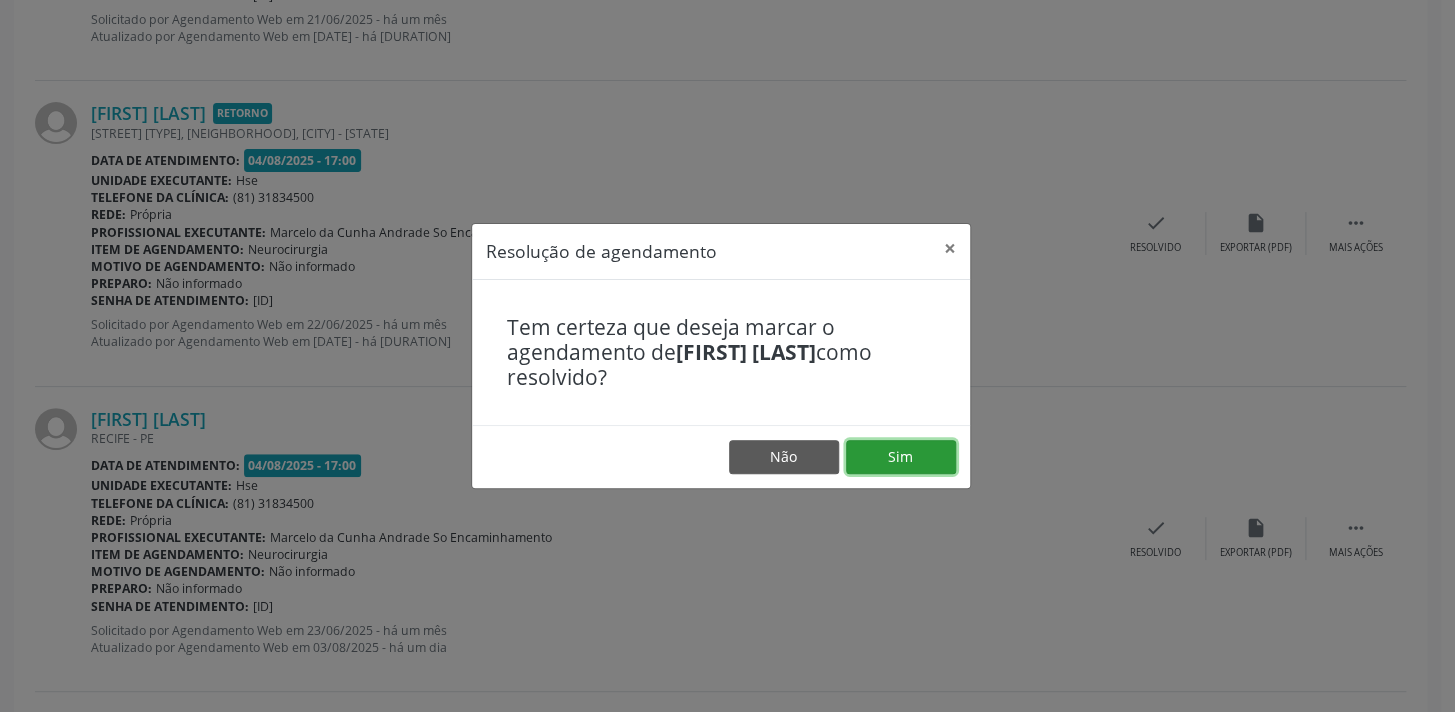 click on "Sim" at bounding box center [901, 457] 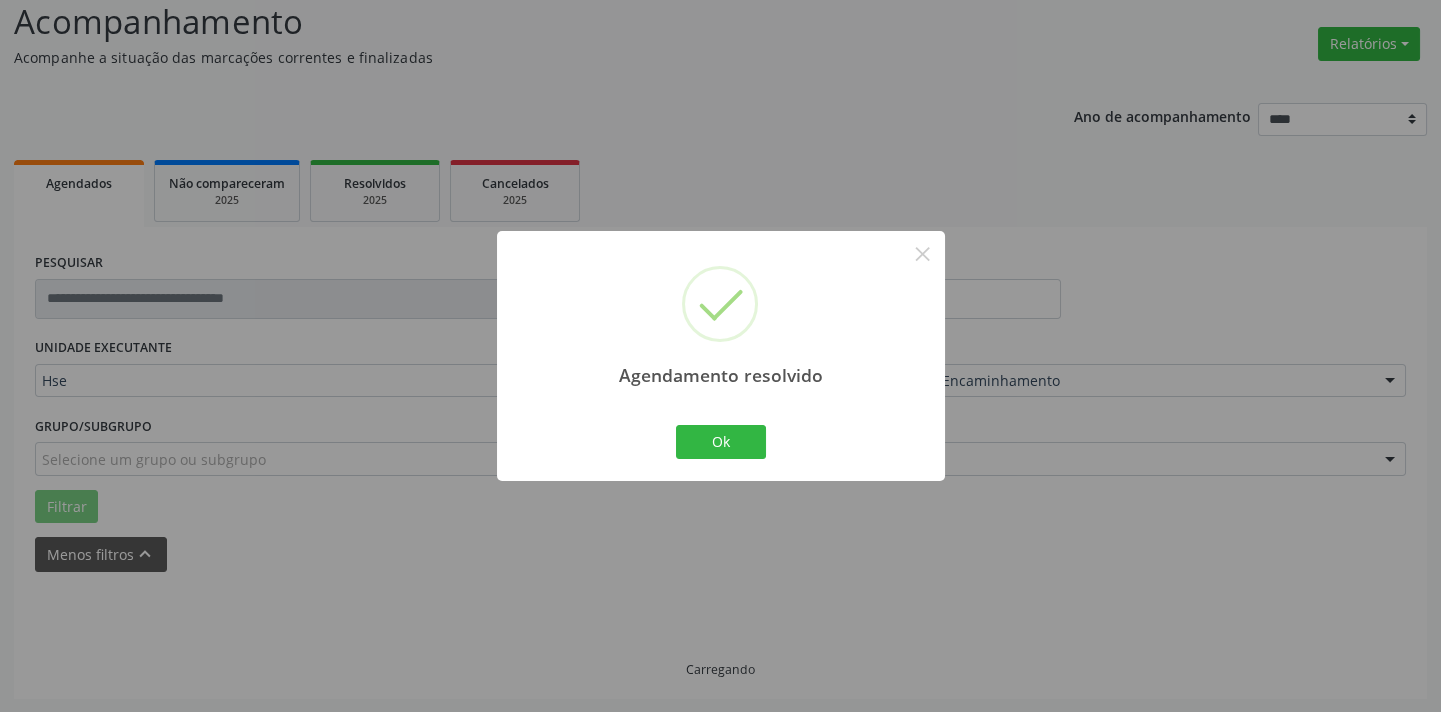 scroll, scrollTop: 1320, scrollLeft: 0, axis: vertical 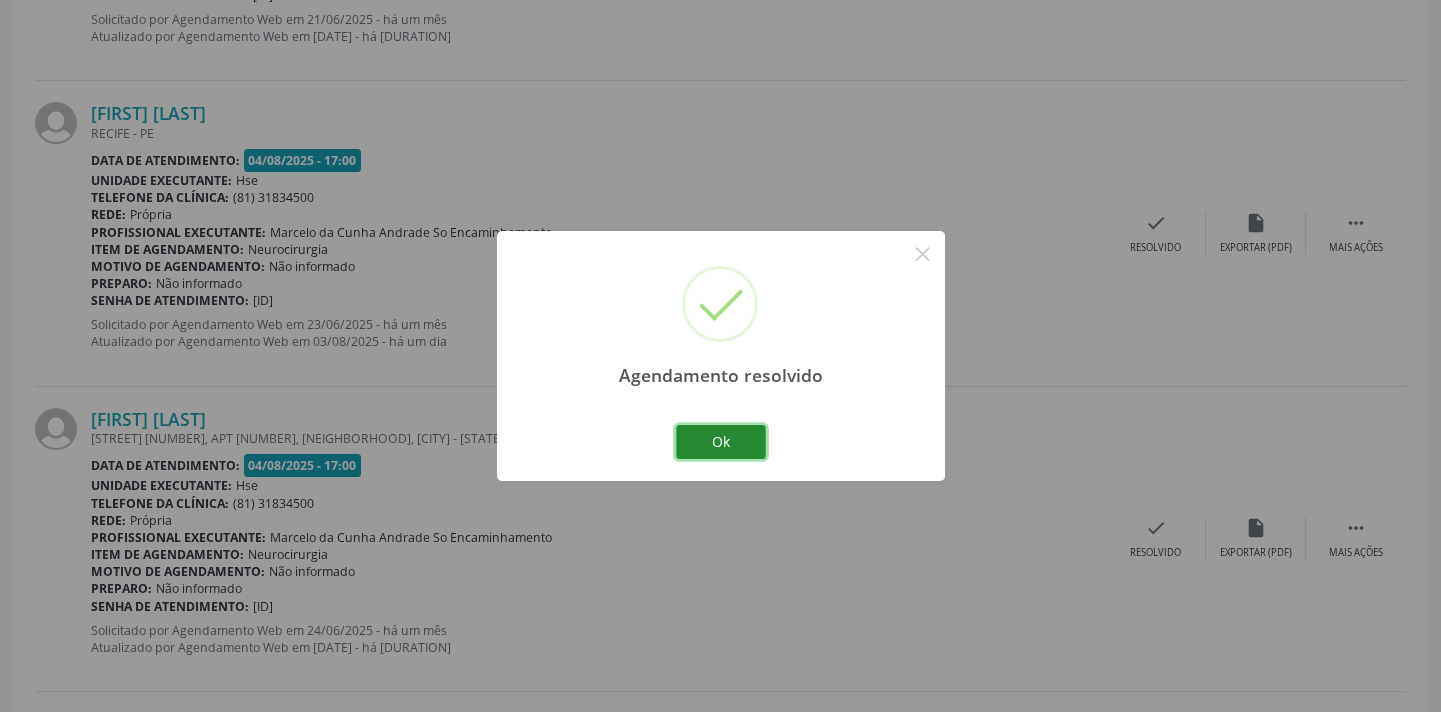 click on "Ok" at bounding box center (721, 442) 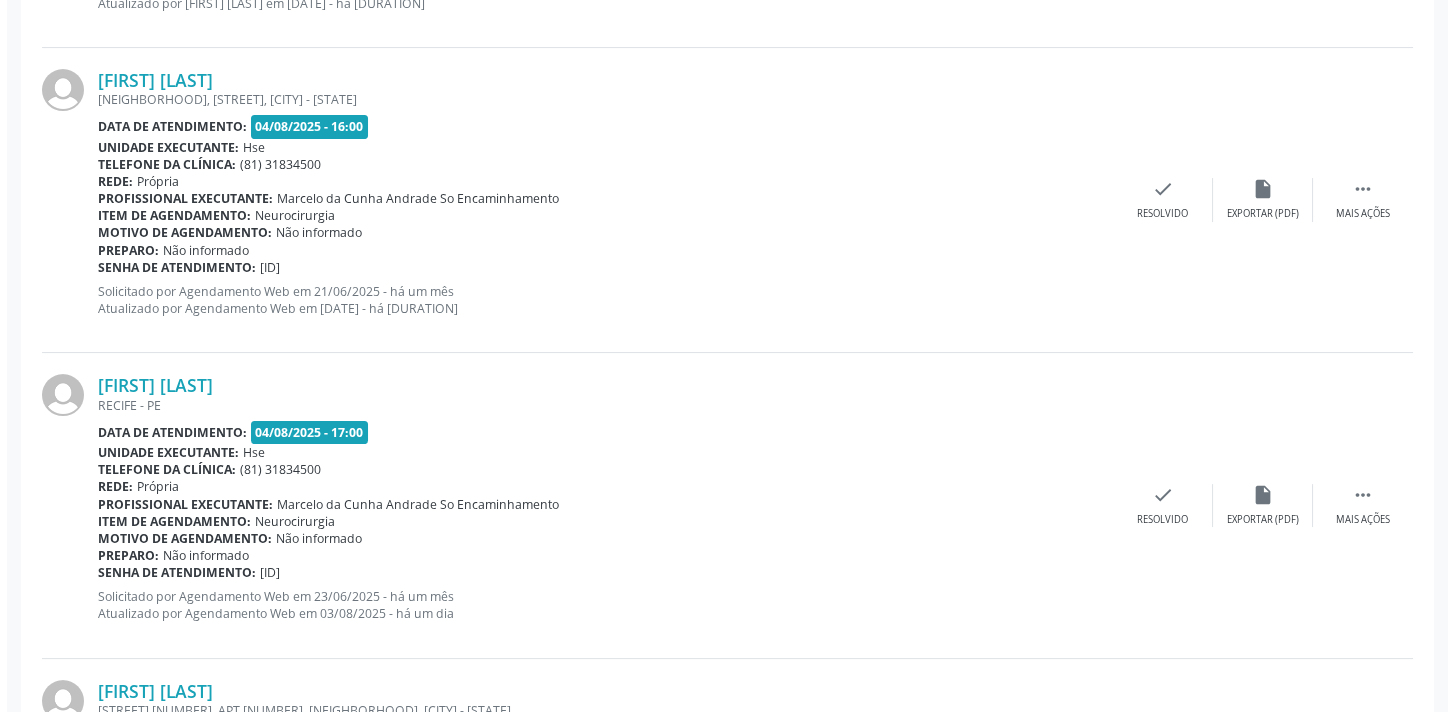 scroll, scrollTop: 1230, scrollLeft: 0, axis: vertical 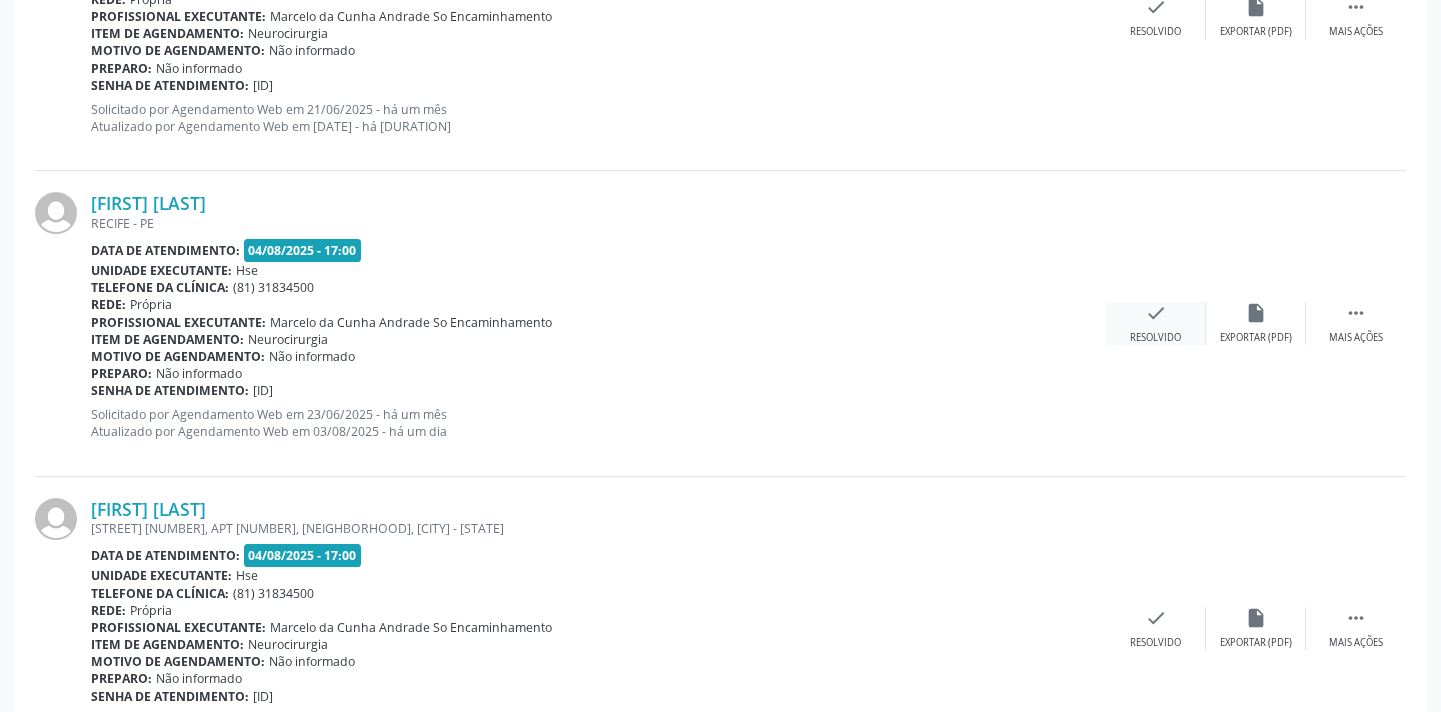 click on "check
Resolvido" at bounding box center [1156, 323] 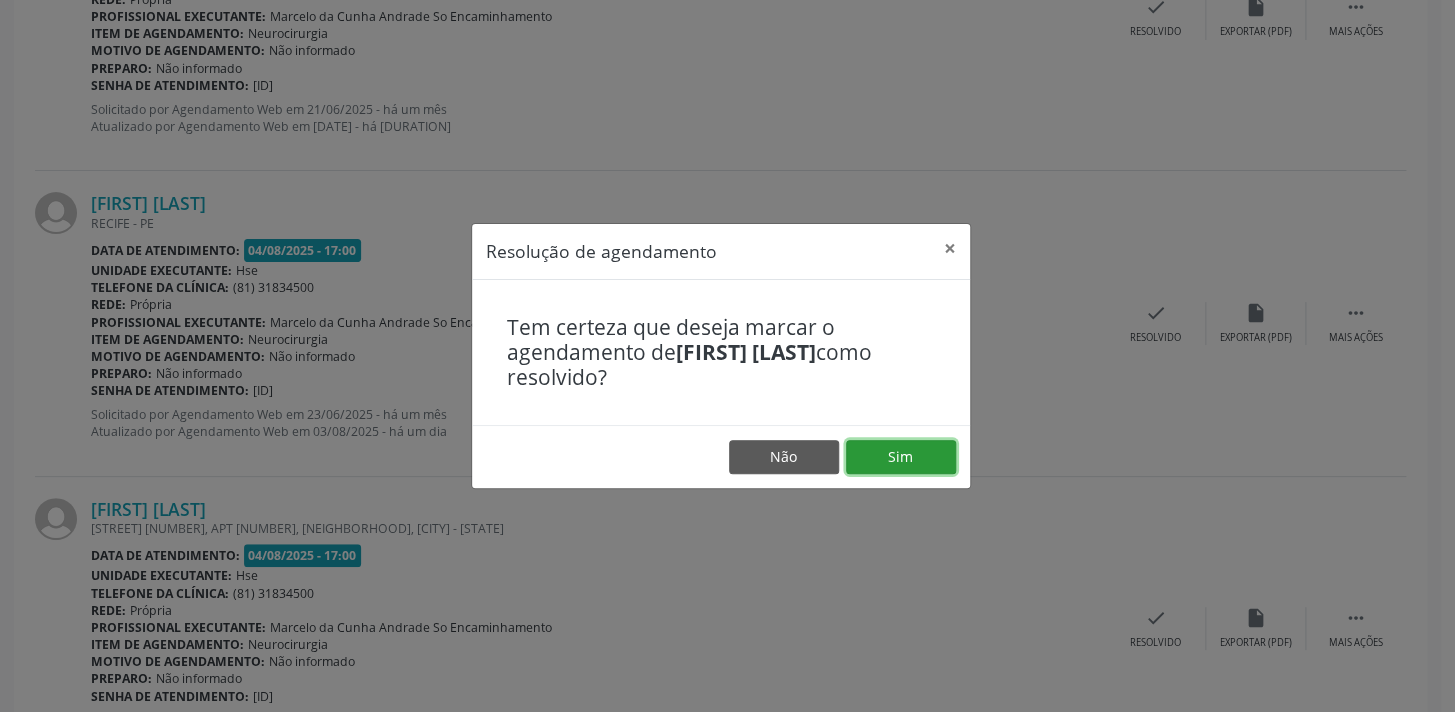 click on "Sim" at bounding box center (901, 457) 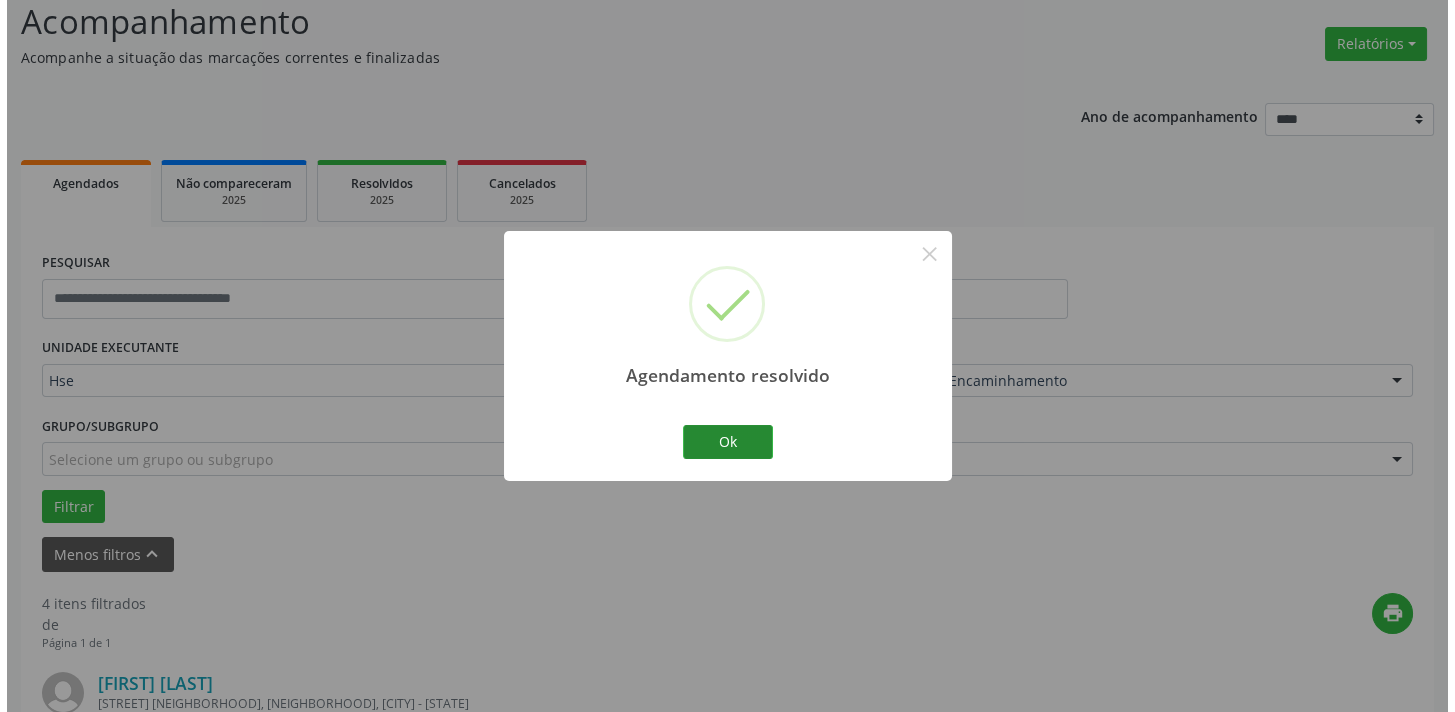 scroll, scrollTop: 1230, scrollLeft: 0, axis: vertical 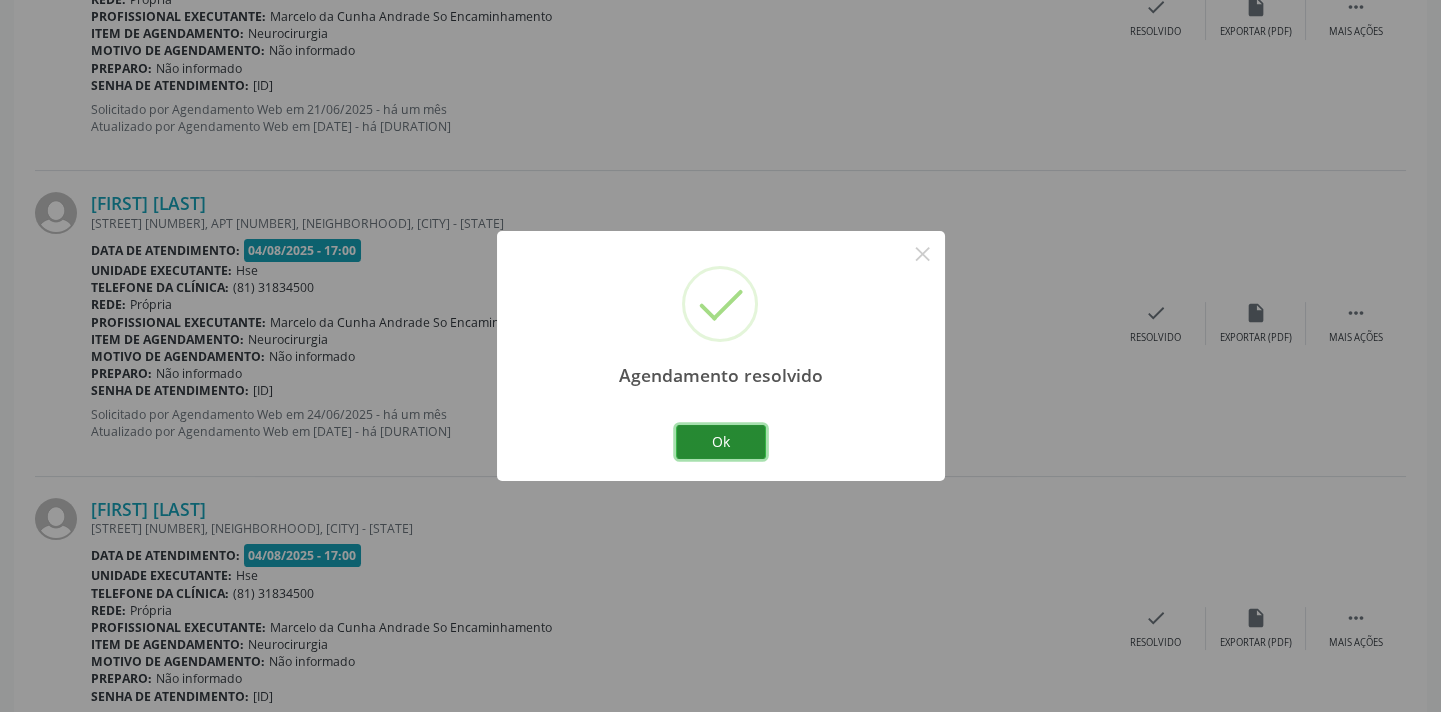 click on "Ok" at bounding box center (721, 442) 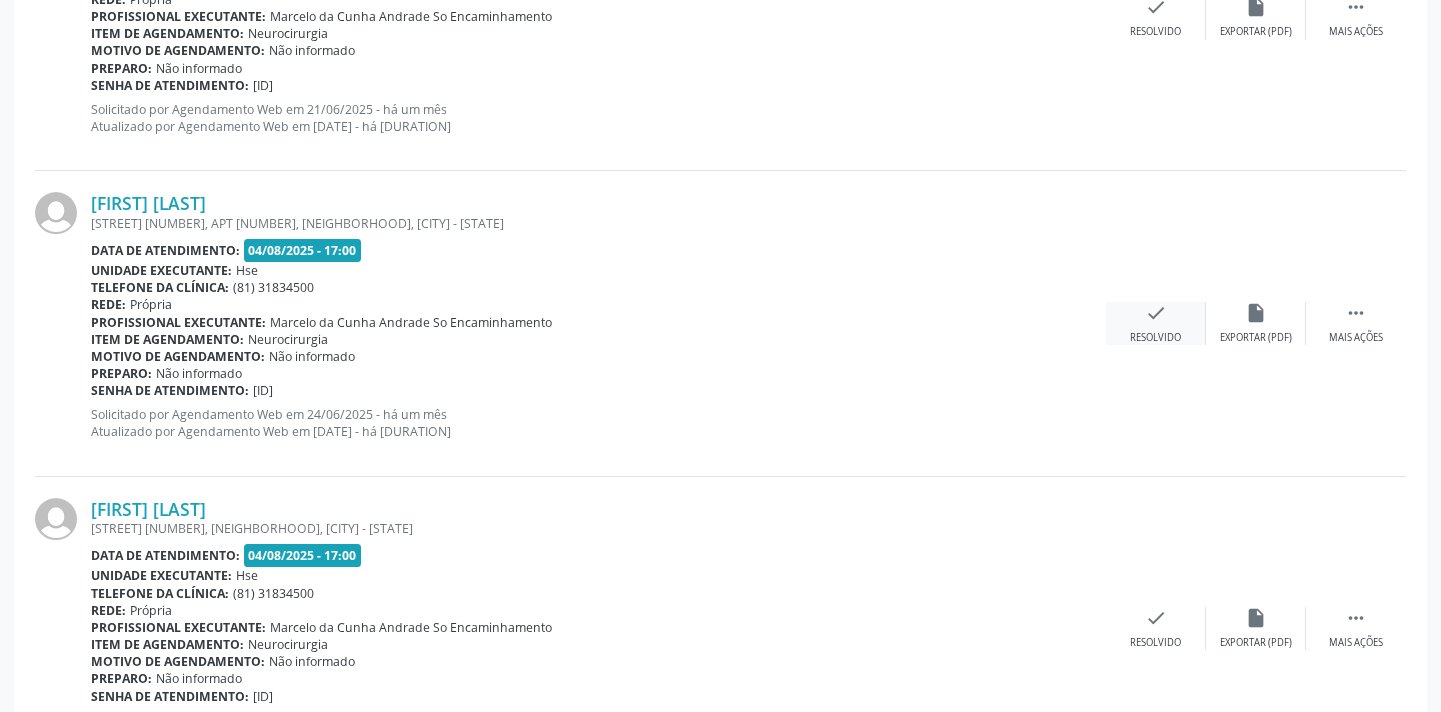 click on "check
Resolvido" at bounding box center [1156, 323] 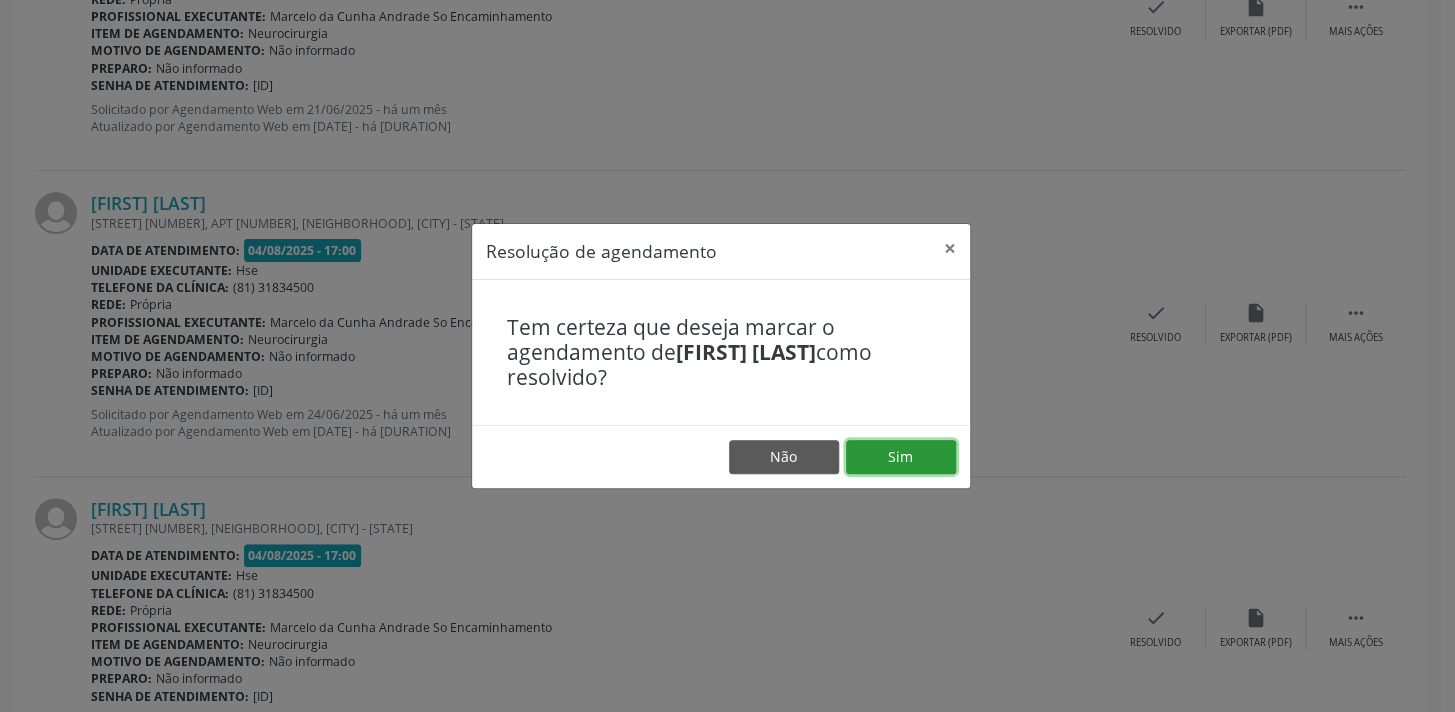 click on "Sim" at bounding box center (901, 457) 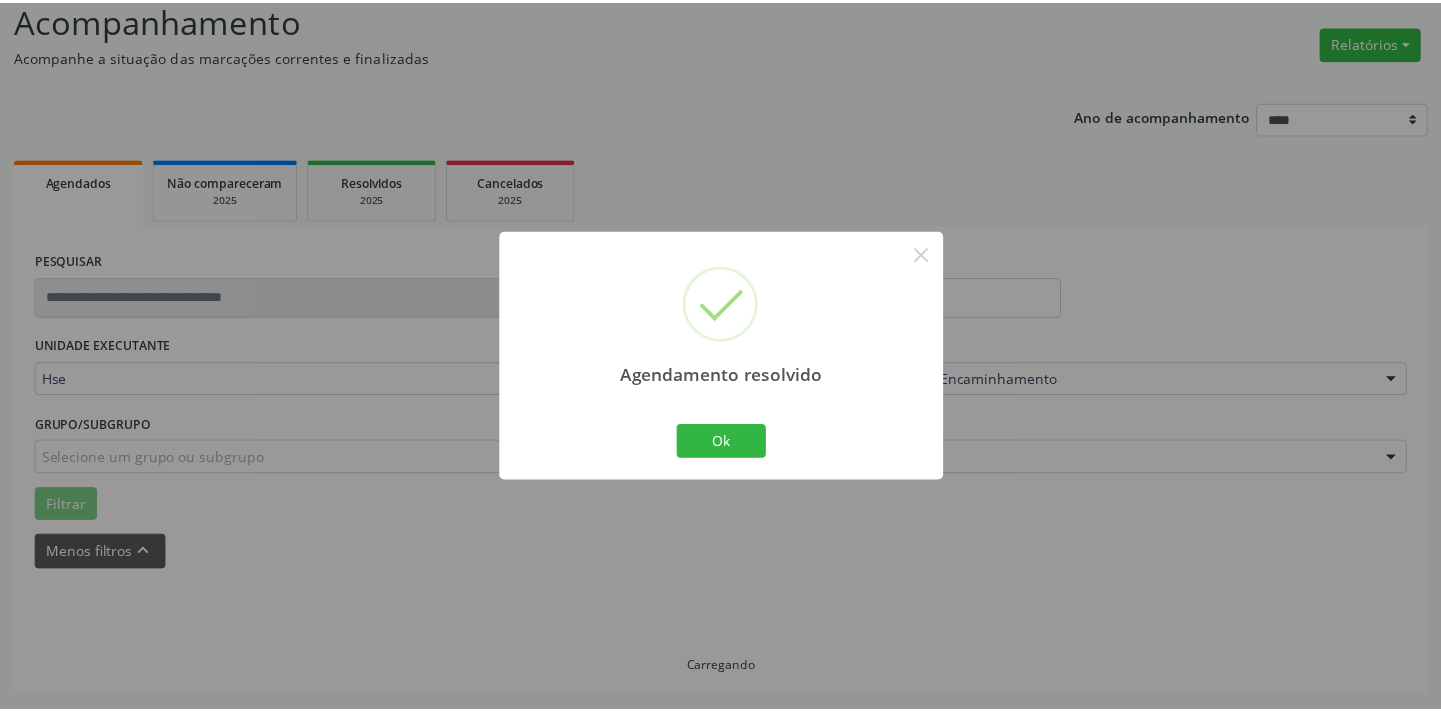 scroll, scrollTop: 139, scrollLeft: 0, axis: vertical 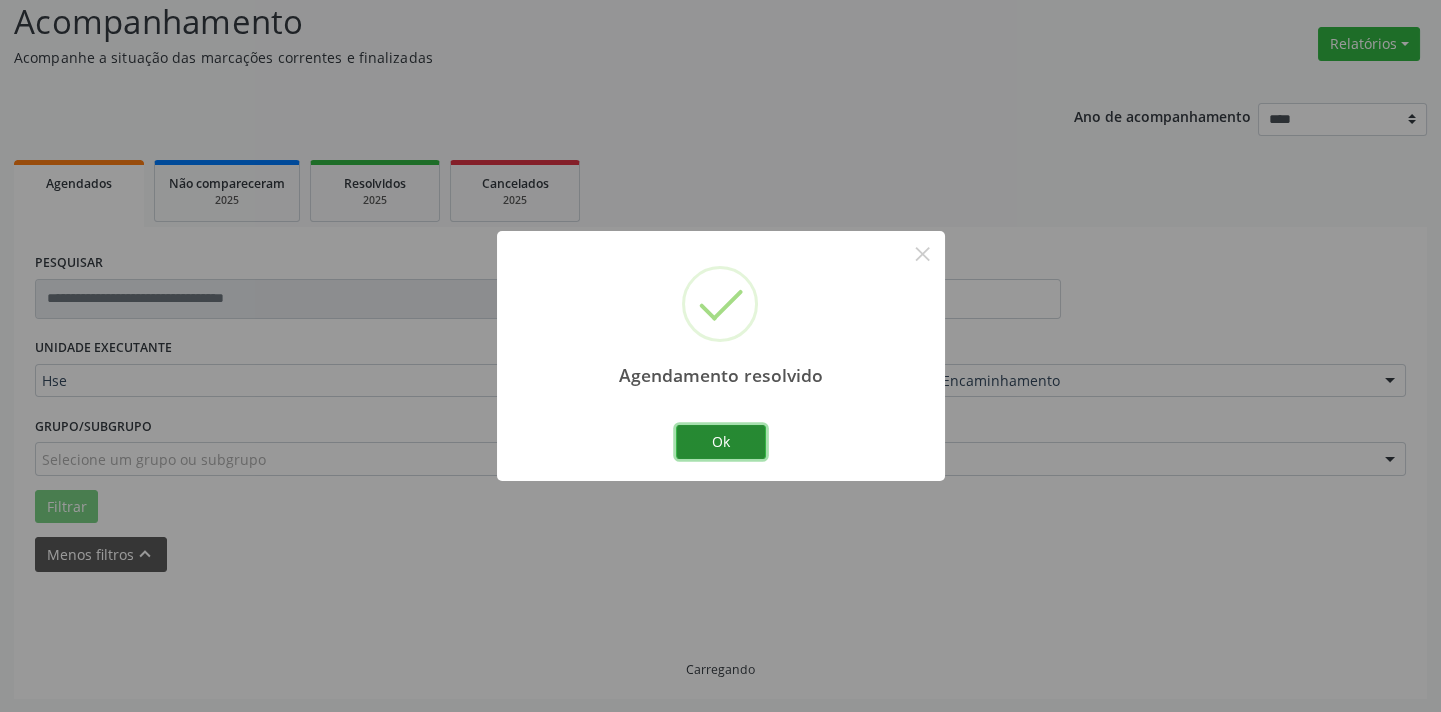 click on "Ok" at bounding box center (721, 442) 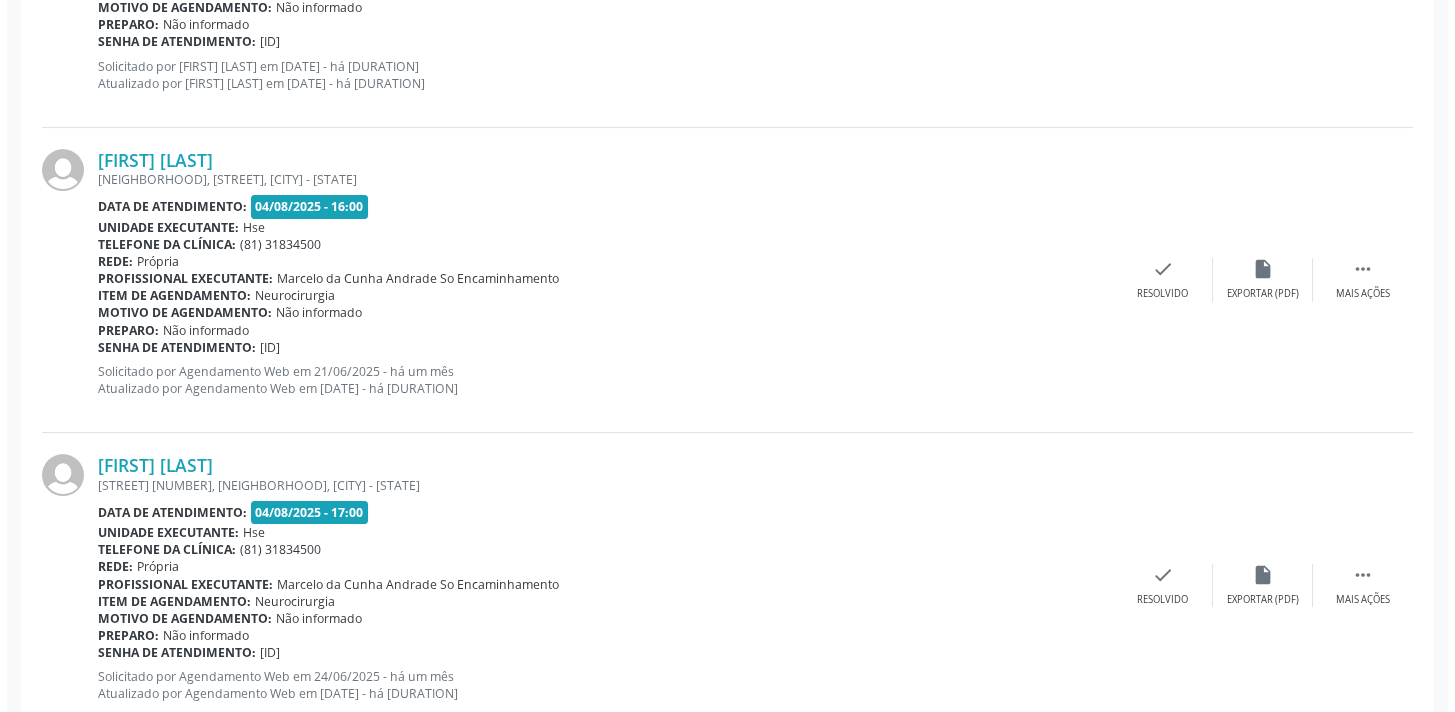 scroll, scrollTop: 1027, scrollLeft: 0, axis: vertical 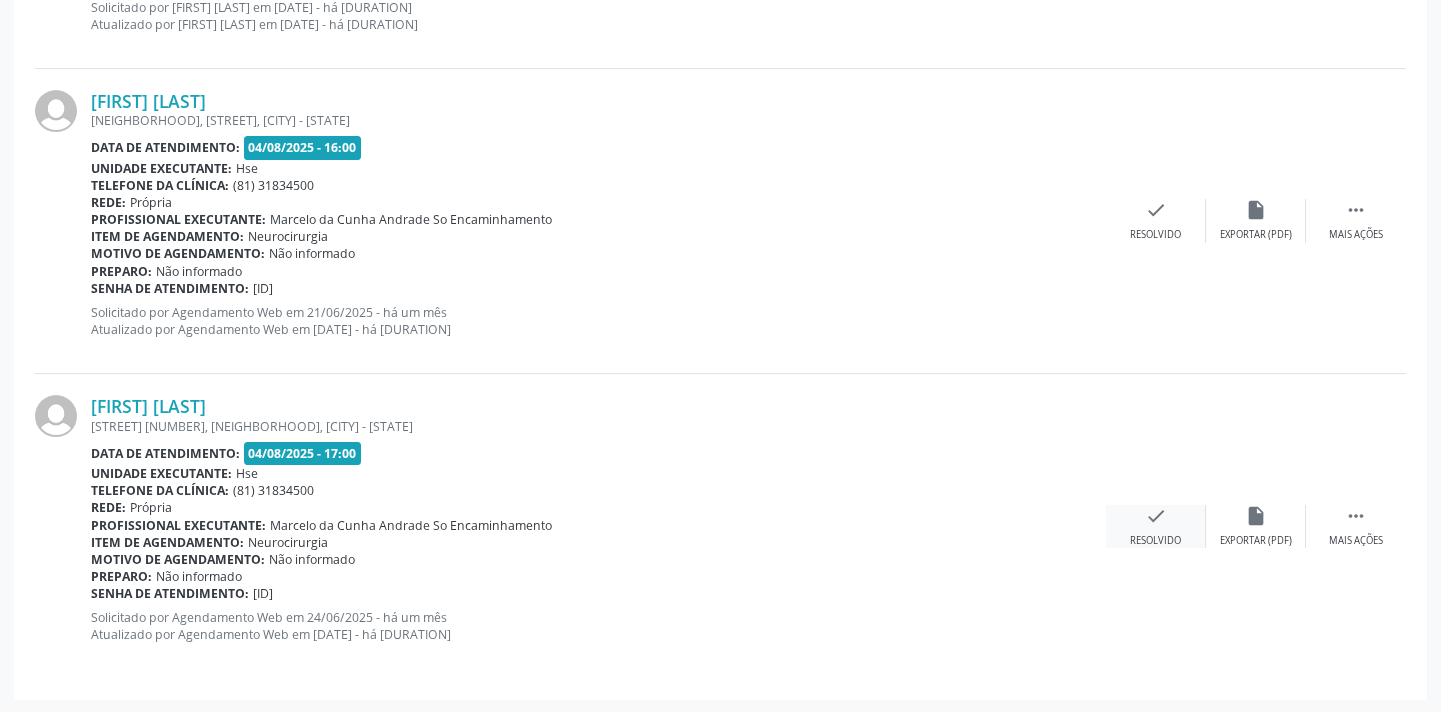 click on "check" at bounding box center (1156, 516) 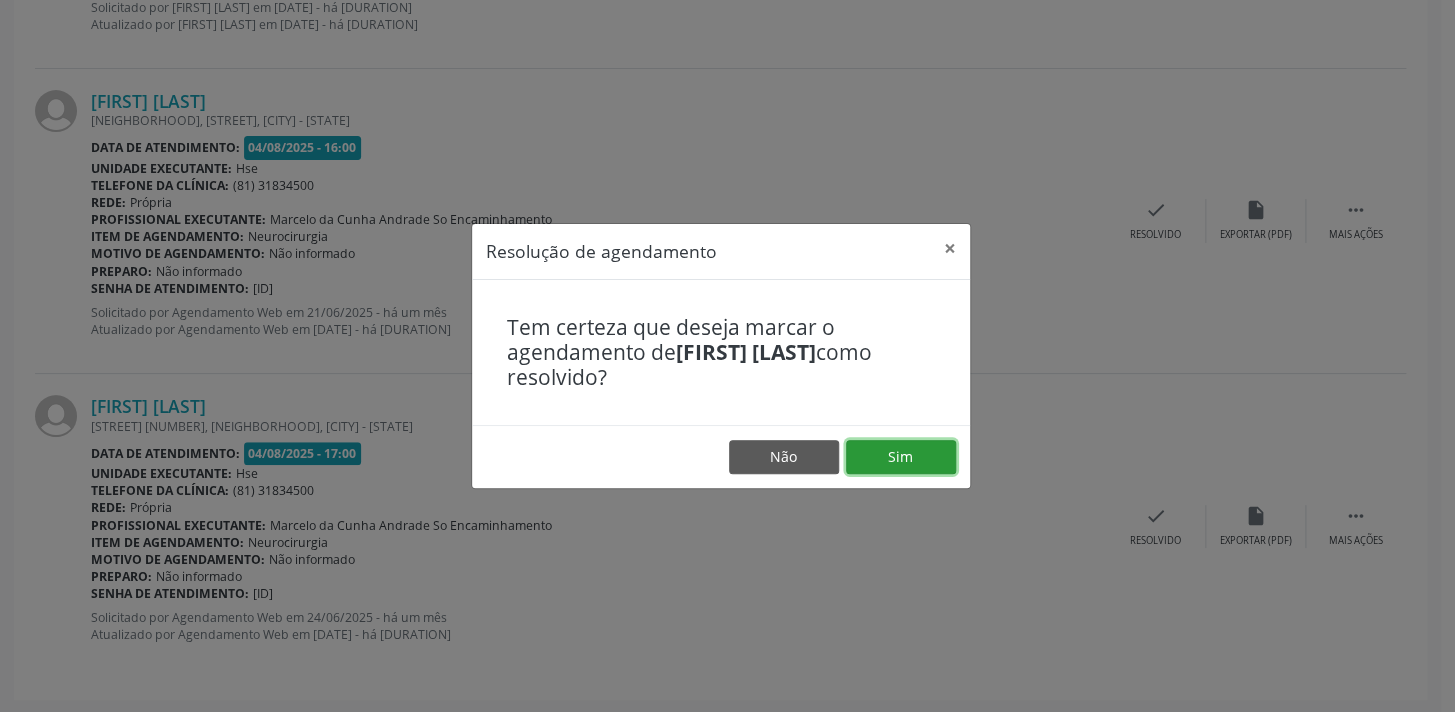 click on "Sim" at bounding box center [901, 457] 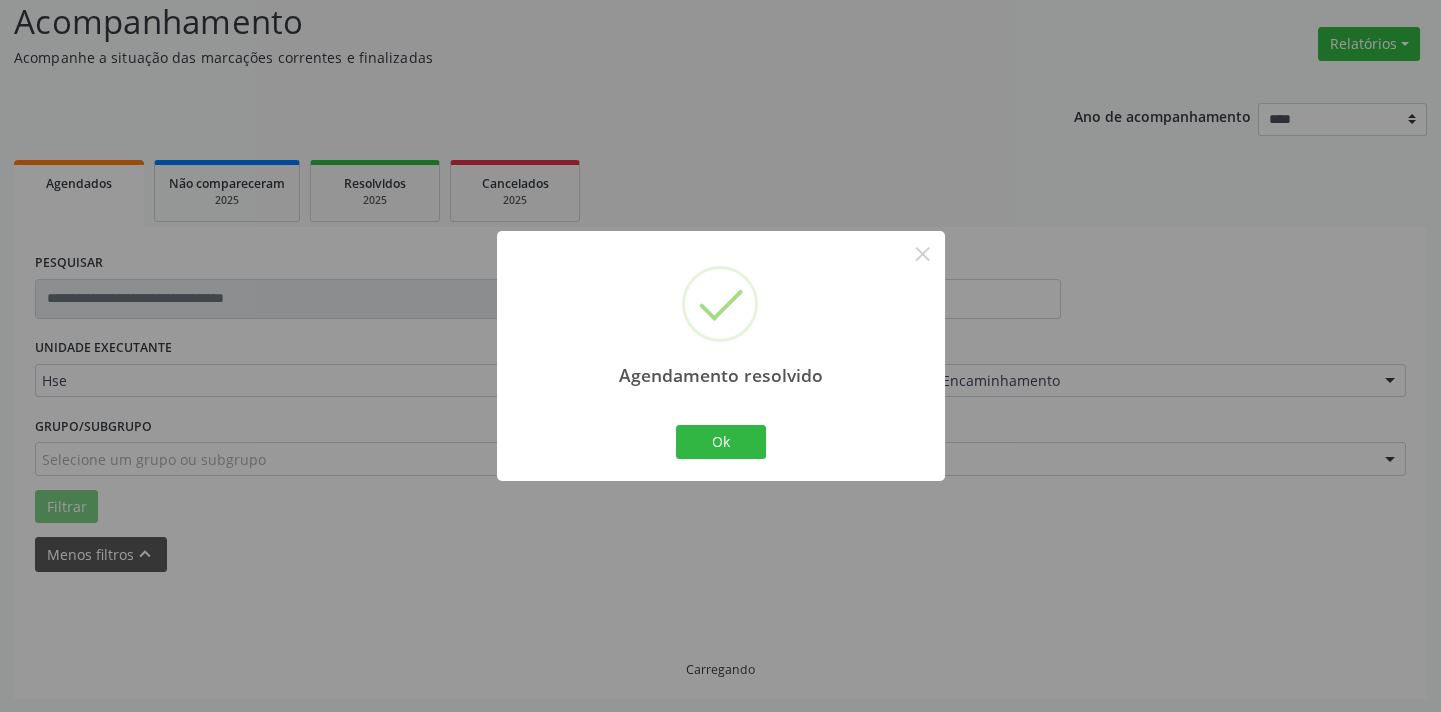 scroll, scrollTop: 721, scrollLeft: 0, axis: vertical 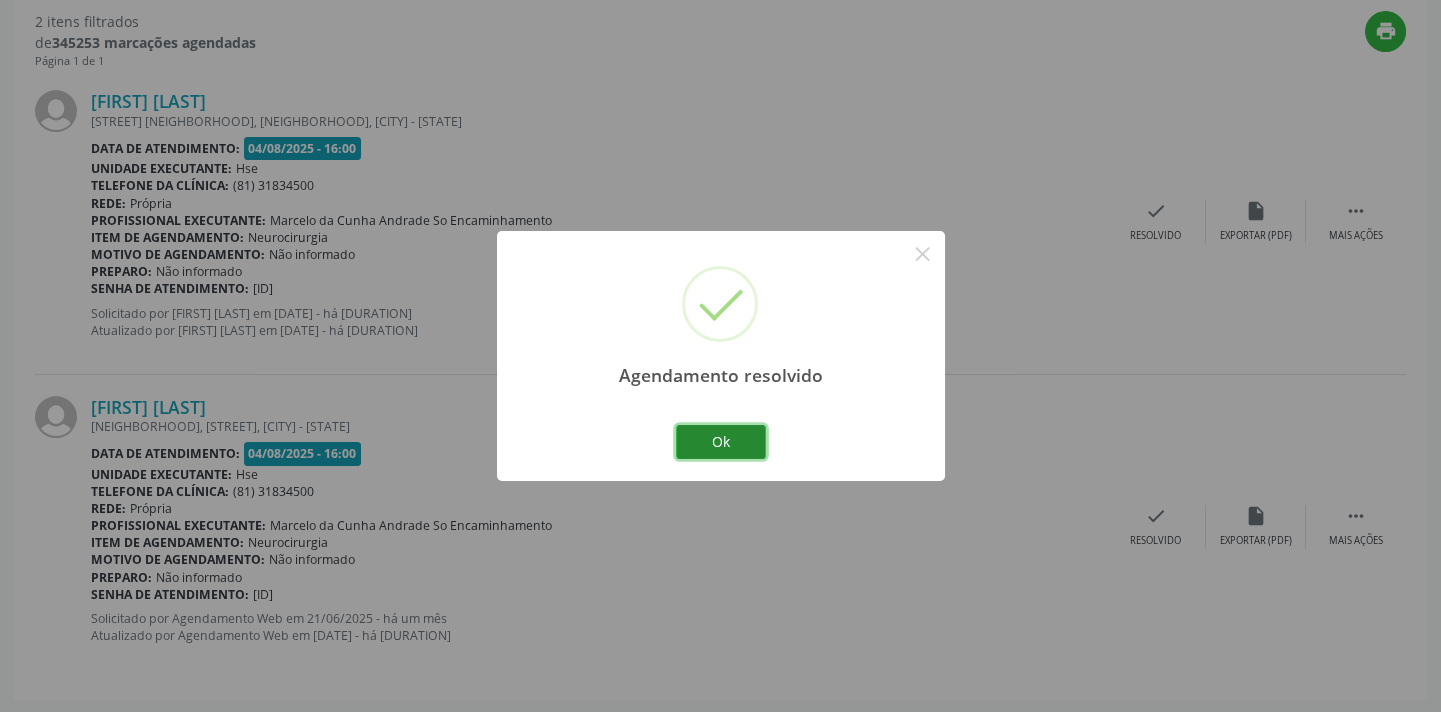 click on "Ok" at bounding box center [721, 442] 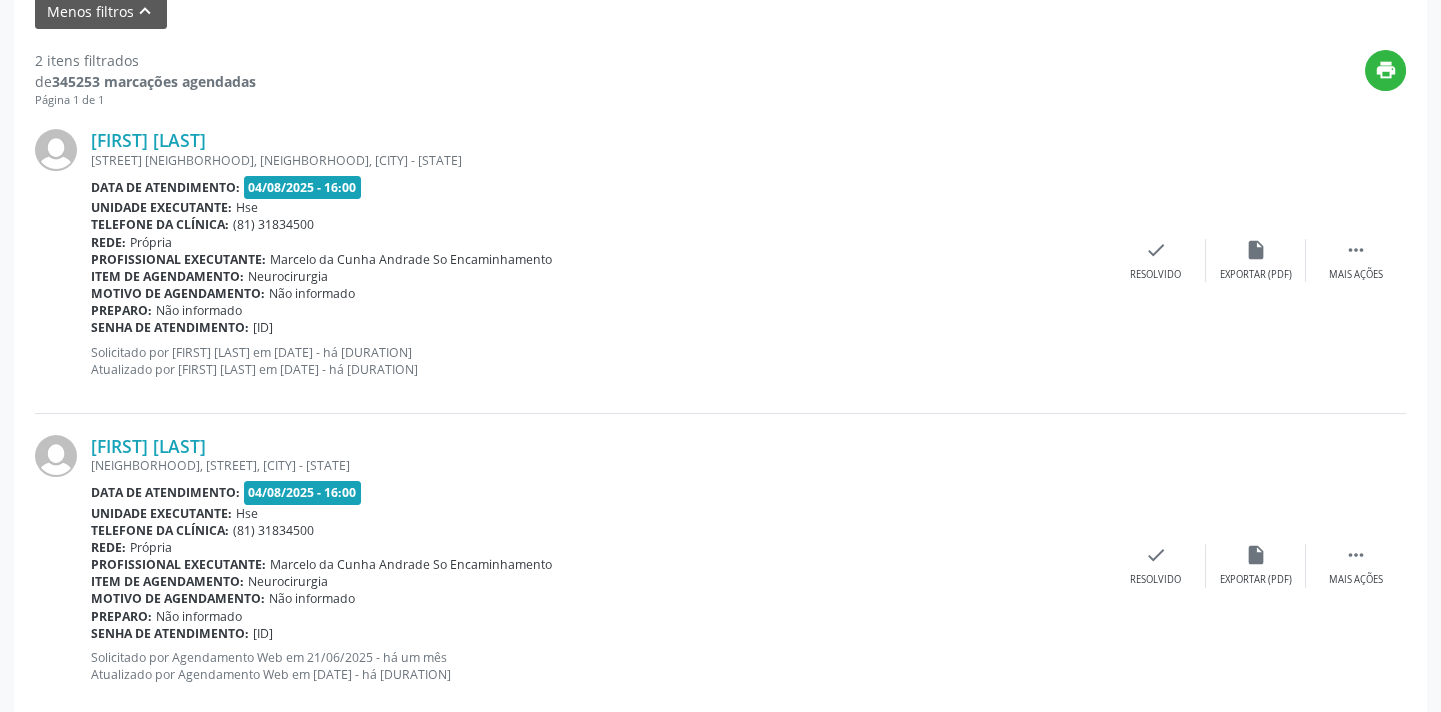 scroll, scrollTop: 721, scrollLeft: 0, axis: vertical 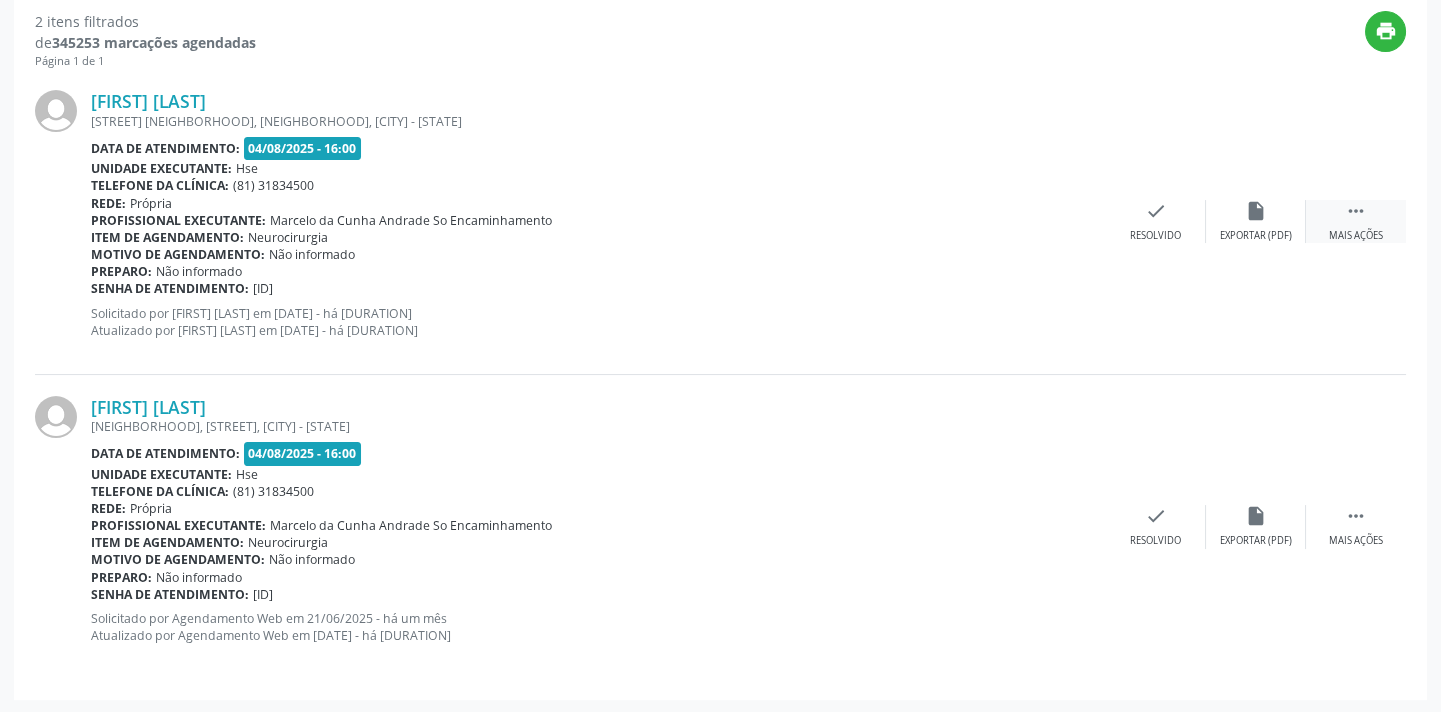 click on "" at bounding box center [1356, 211] 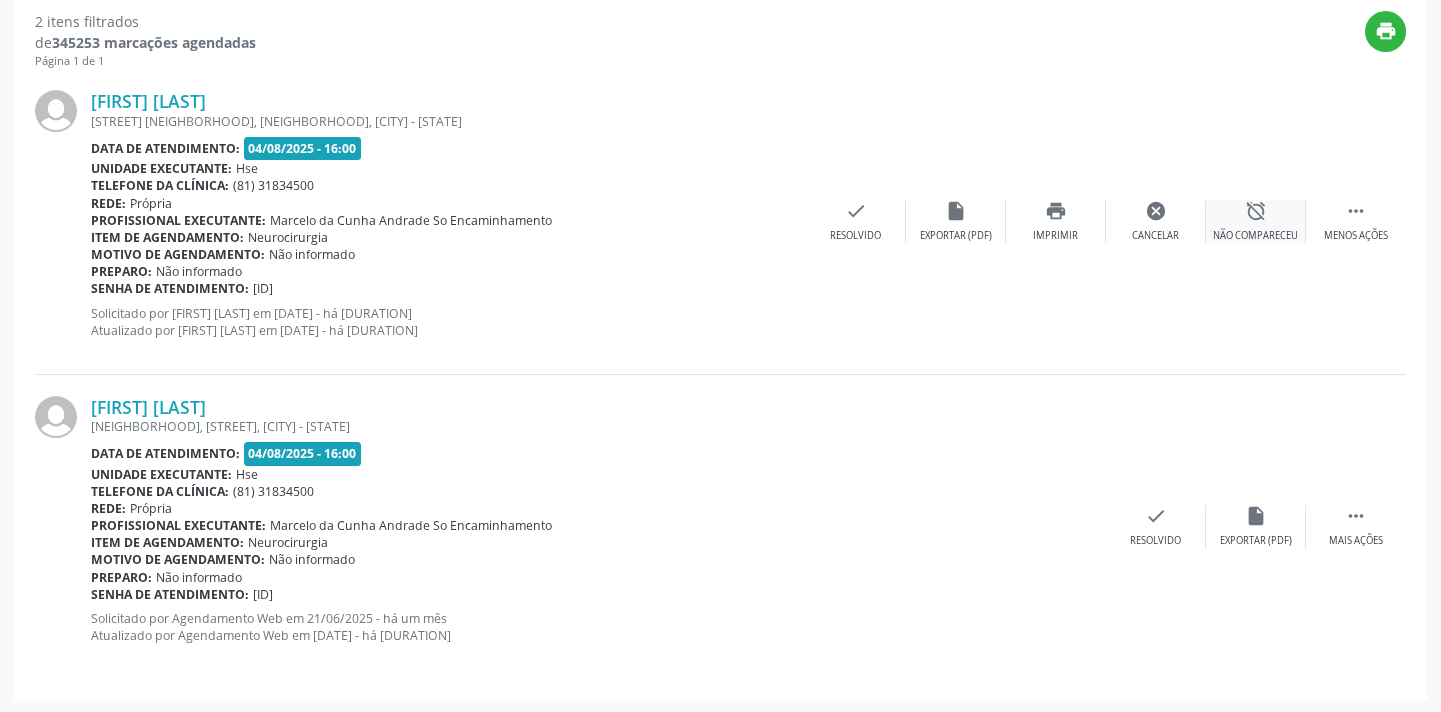click on "alarm_off" at bounding box center [1256, 211] 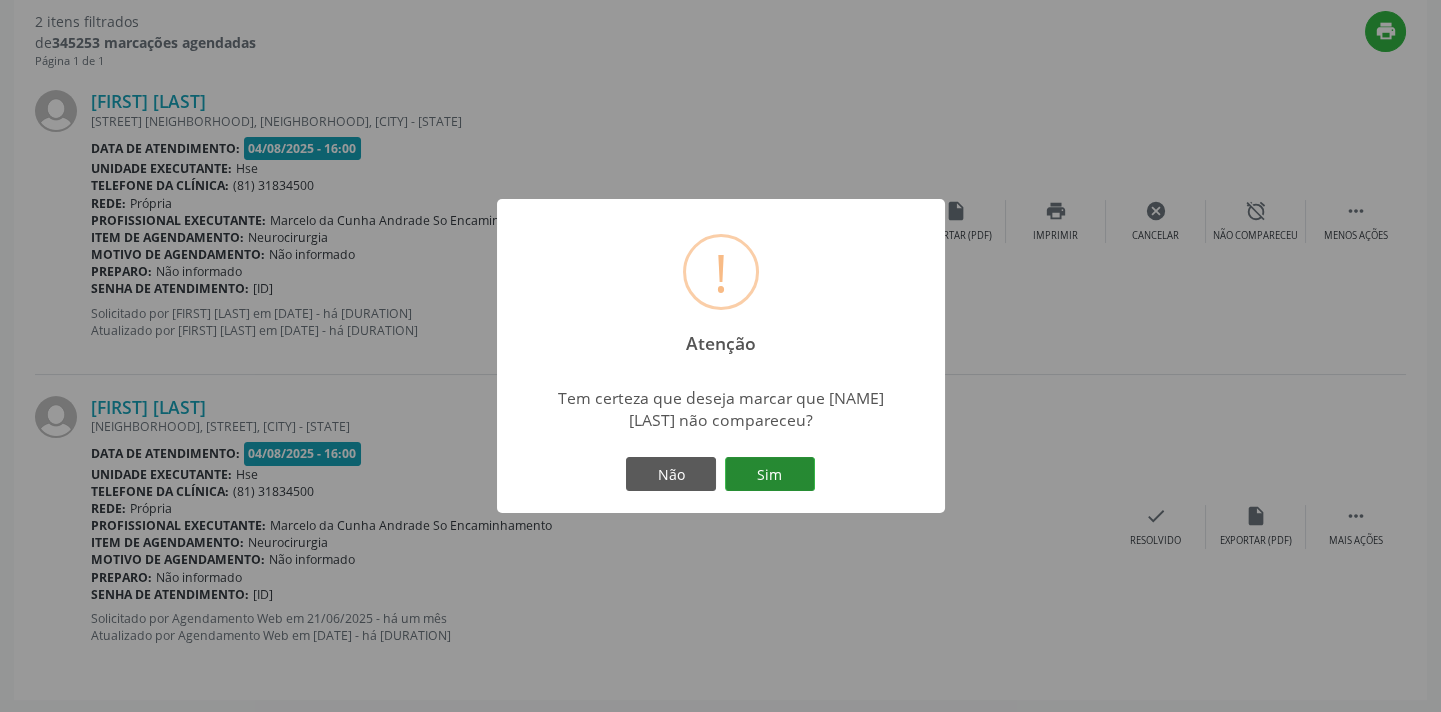 click on "Sim" at bounding box center (770, 474) 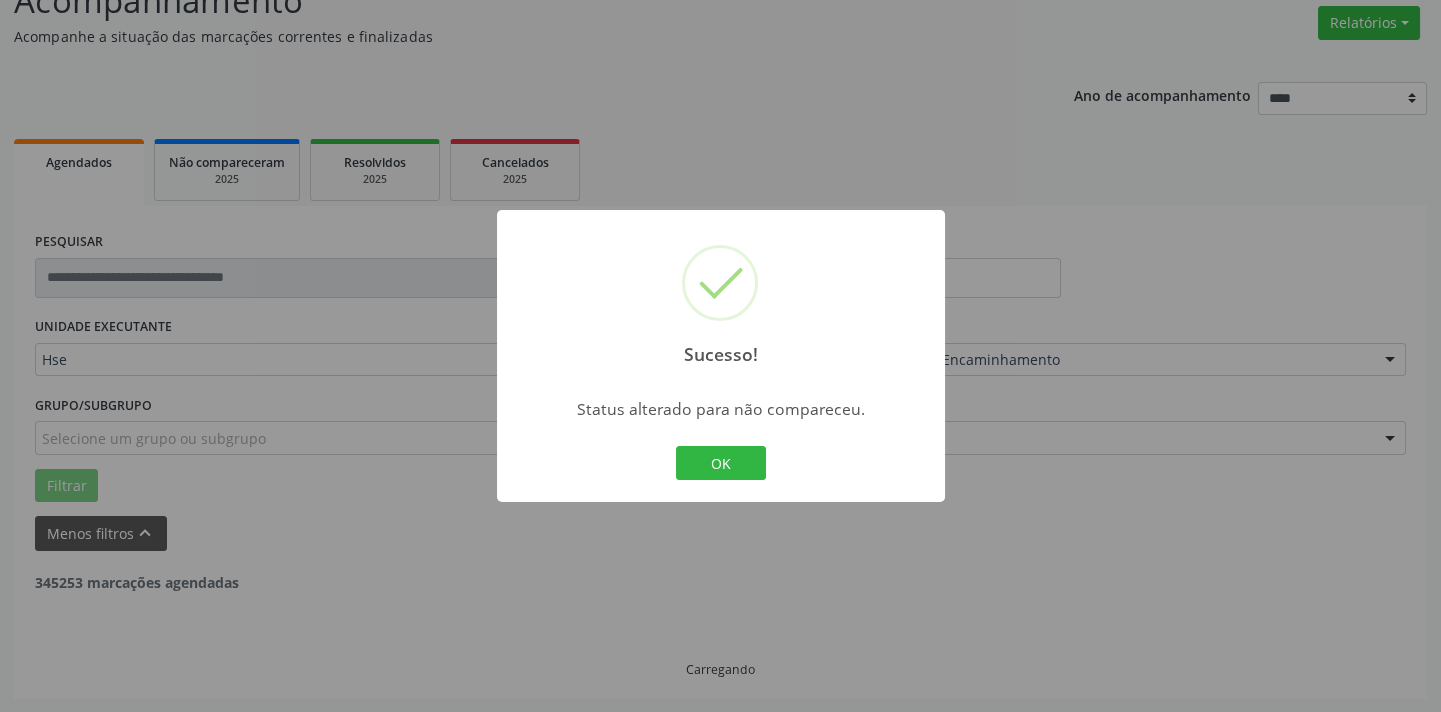 scroll, scrollTop: 417, scrollLeft: 0, axis: vertical 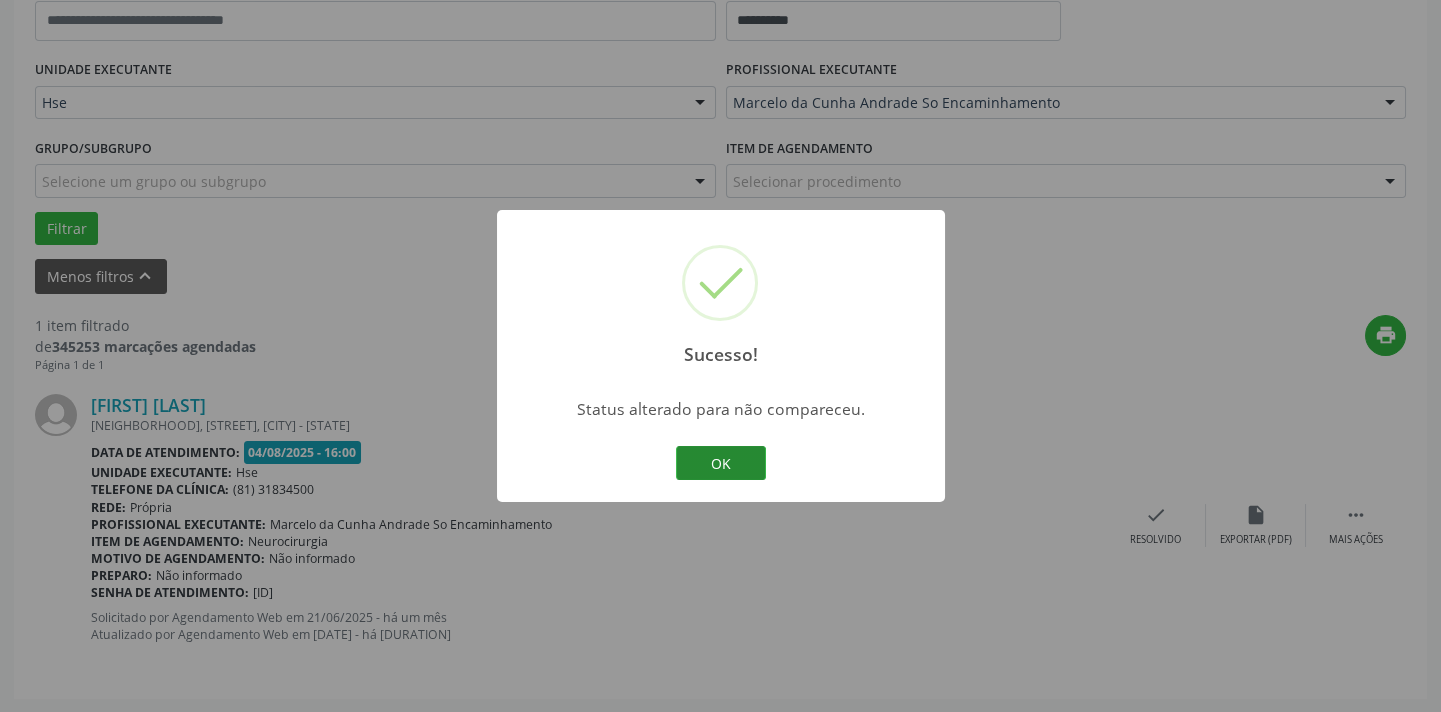 click on "OK" at bounding box center (721, 463) 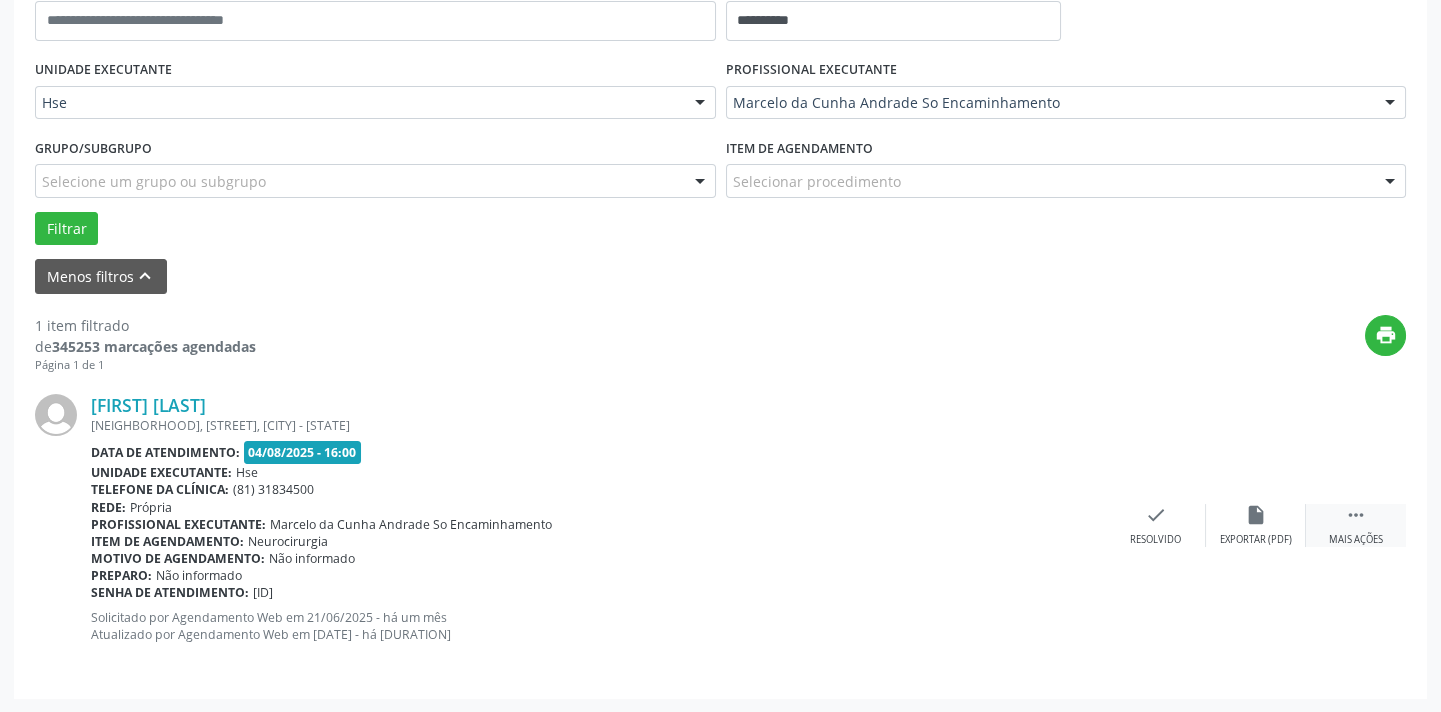 click on "" at bounding box center [1356, 515] 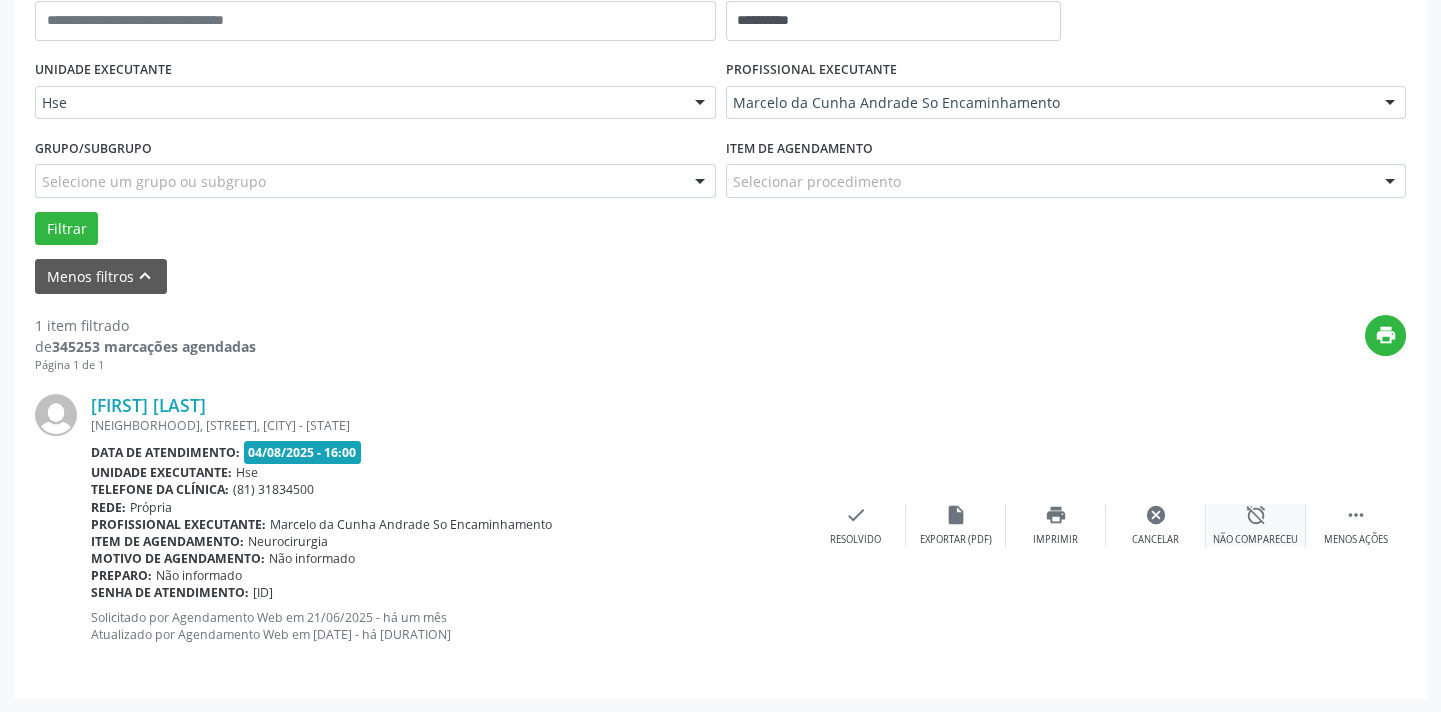 click on "alarm_off" at bounding box center [1256, 515] 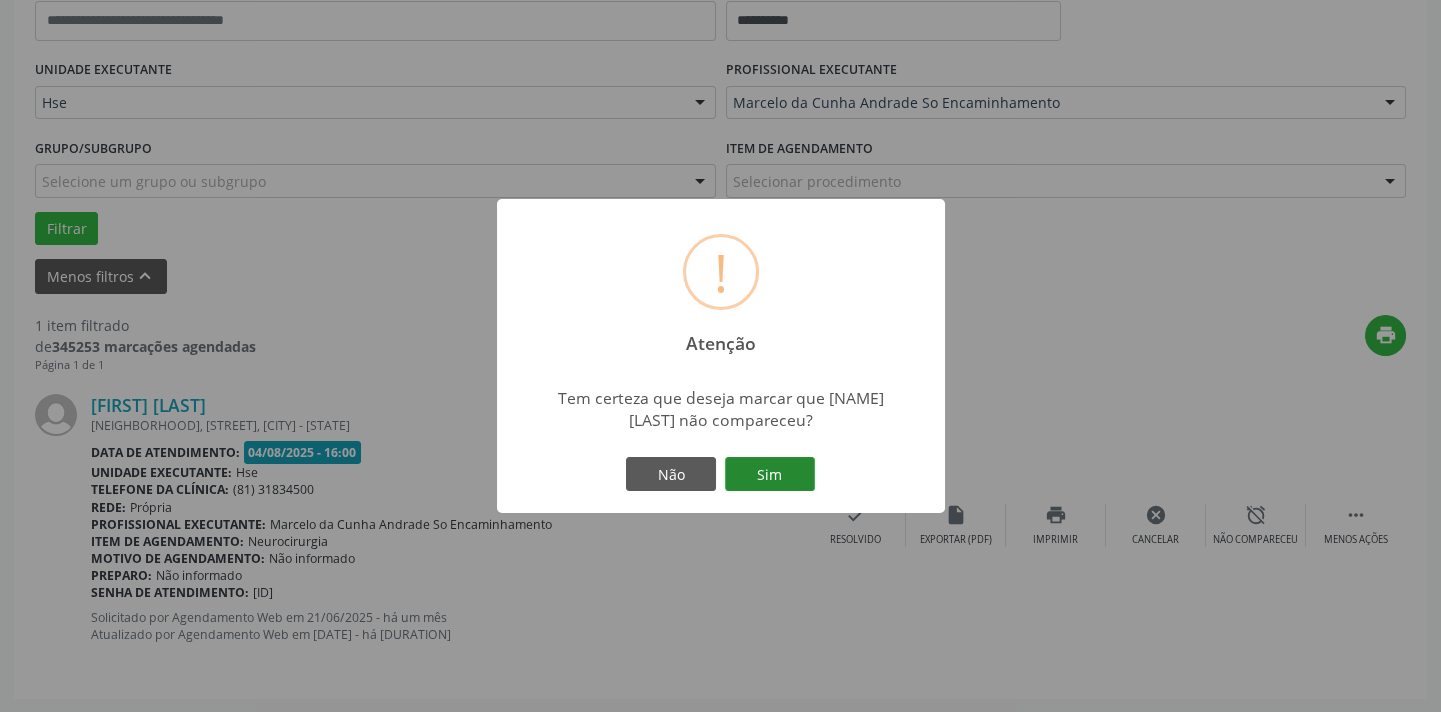 click on "Sim" at bounding box center [770, 474] 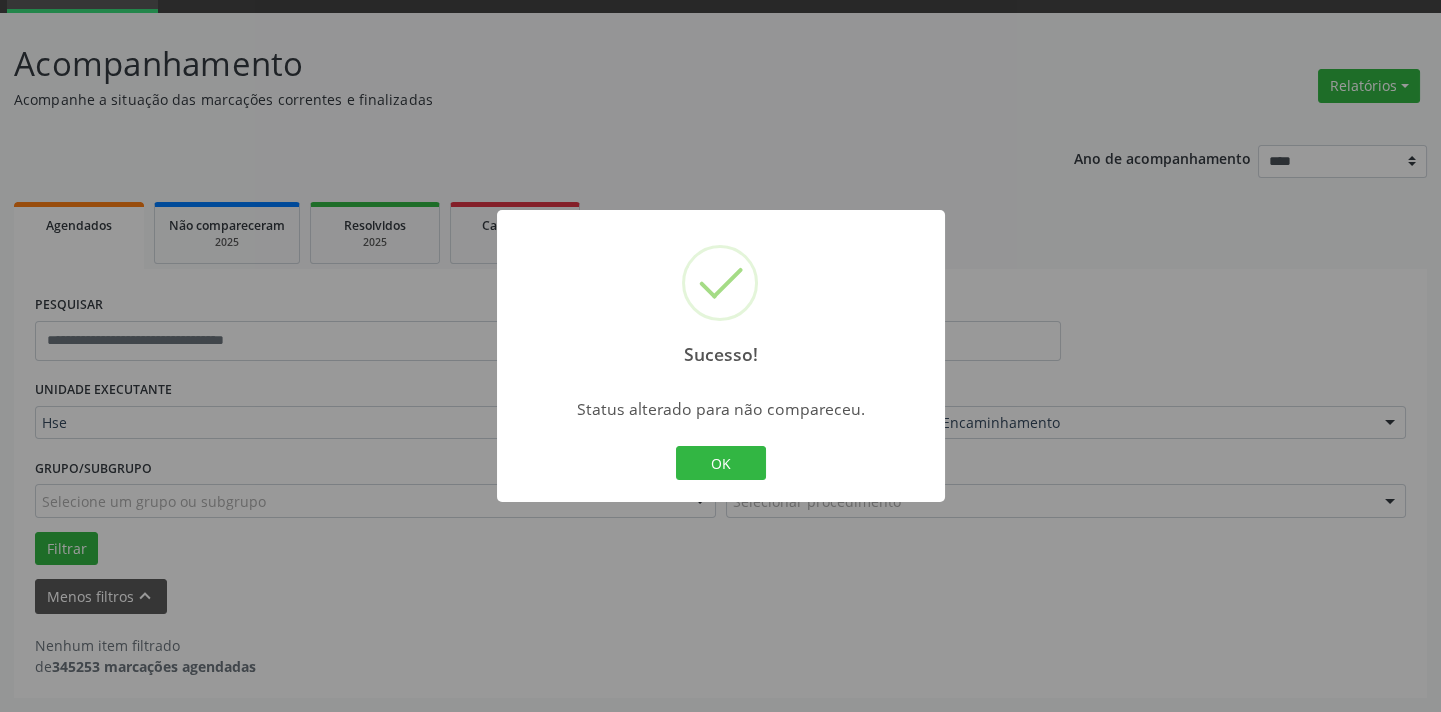 scroll, scrollTop: 95, scrollLeft: 0, axis: vertical 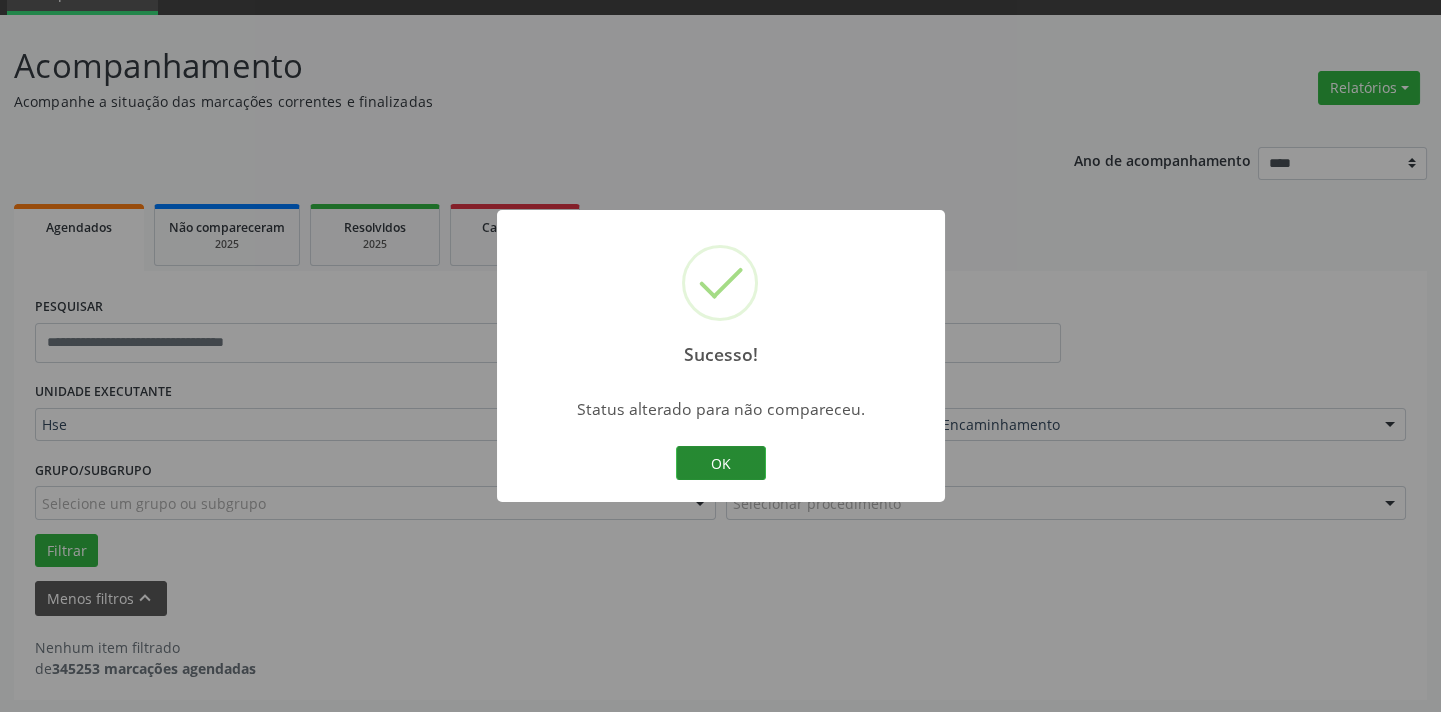 click on "OK" at bounding box center (721, 463) 